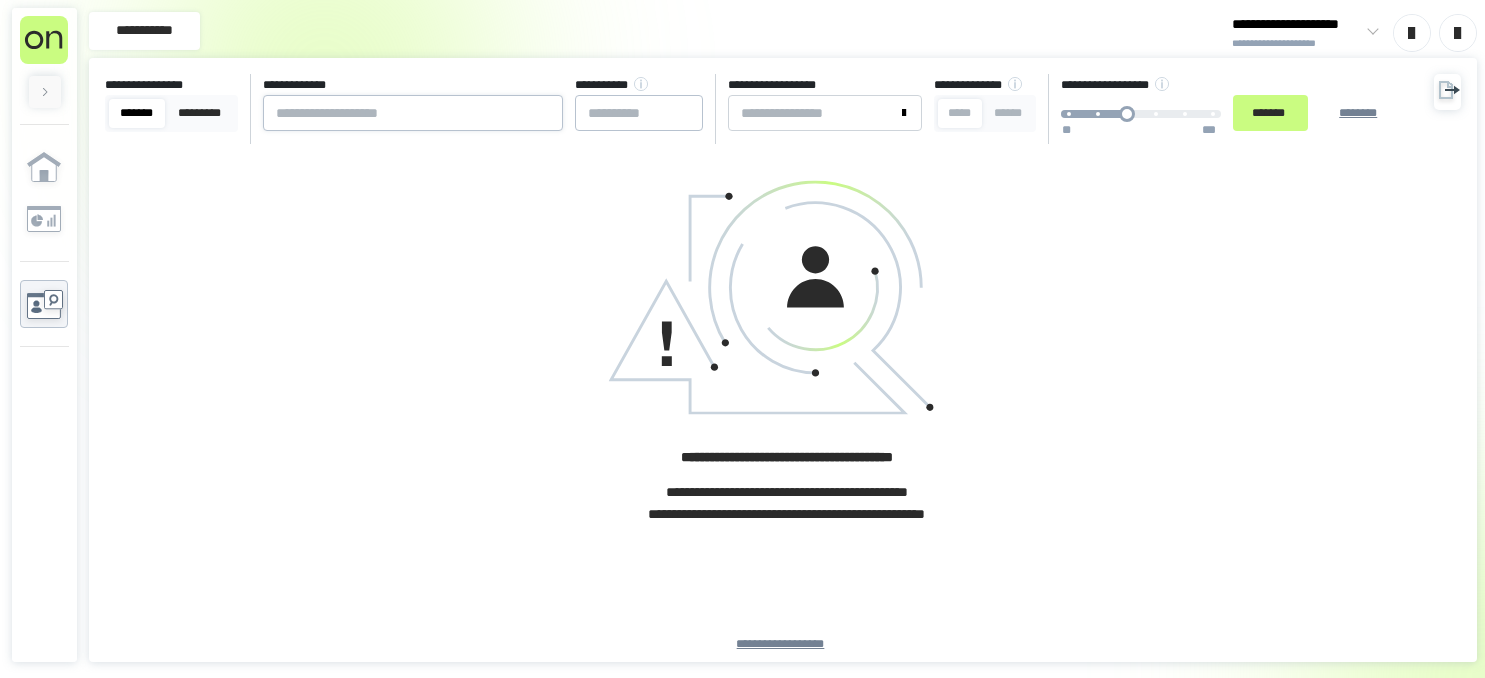 scroll, scrollTop: 0, scrollLeft: 0, axis: both 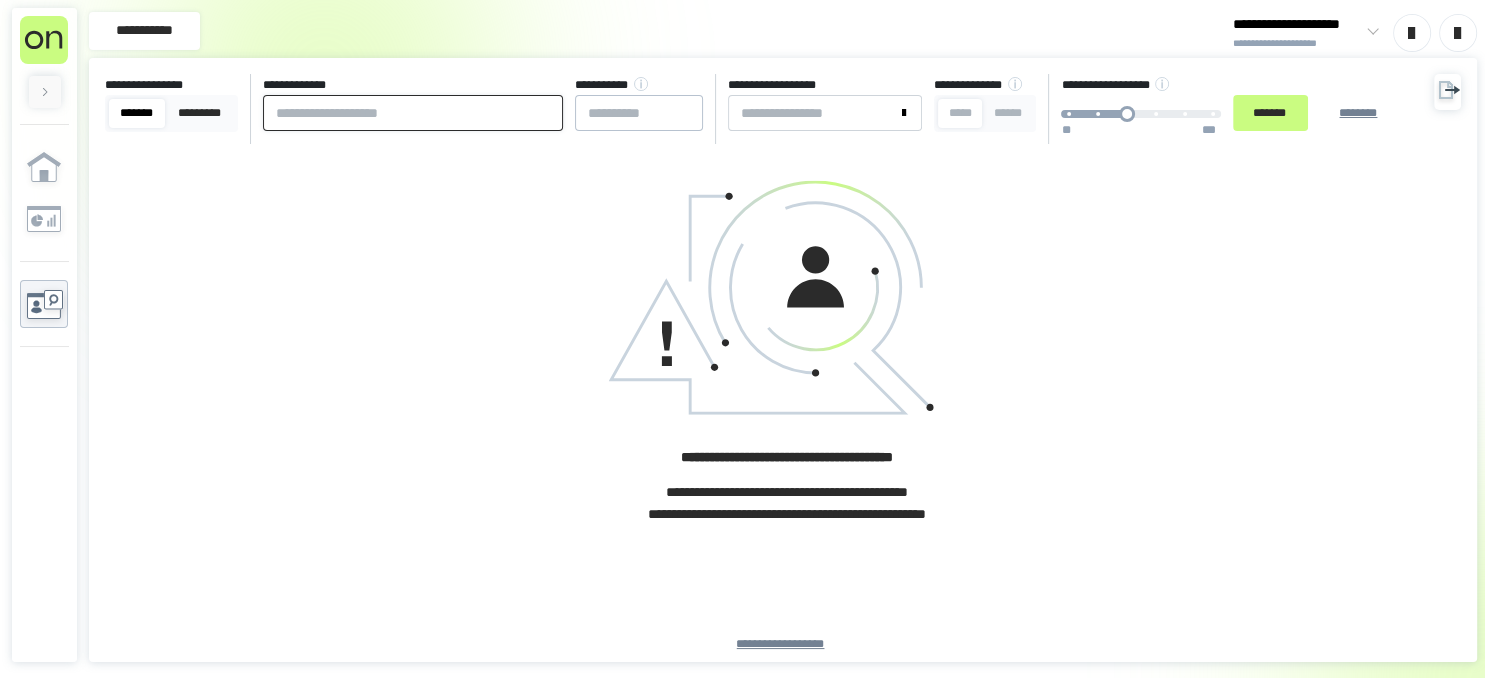click at bounding box center (413, 113) 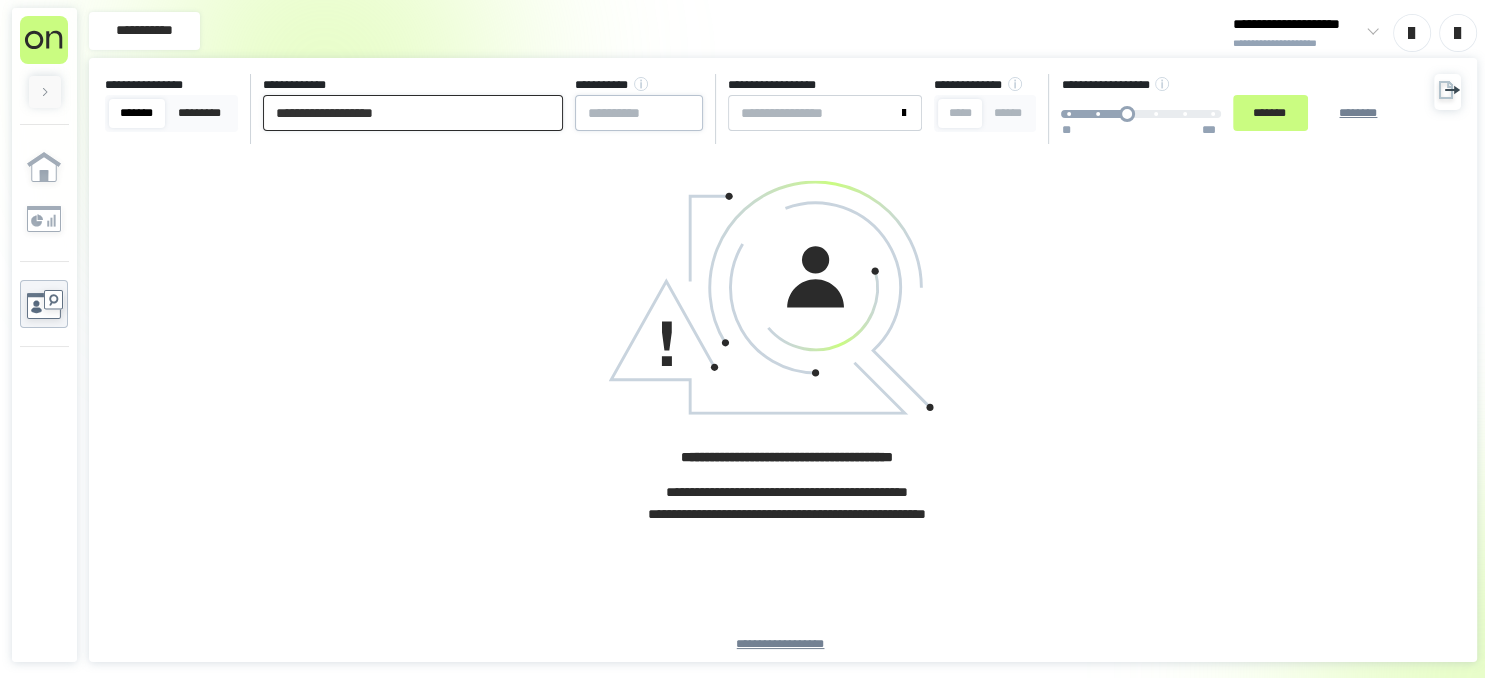 type on "**********" 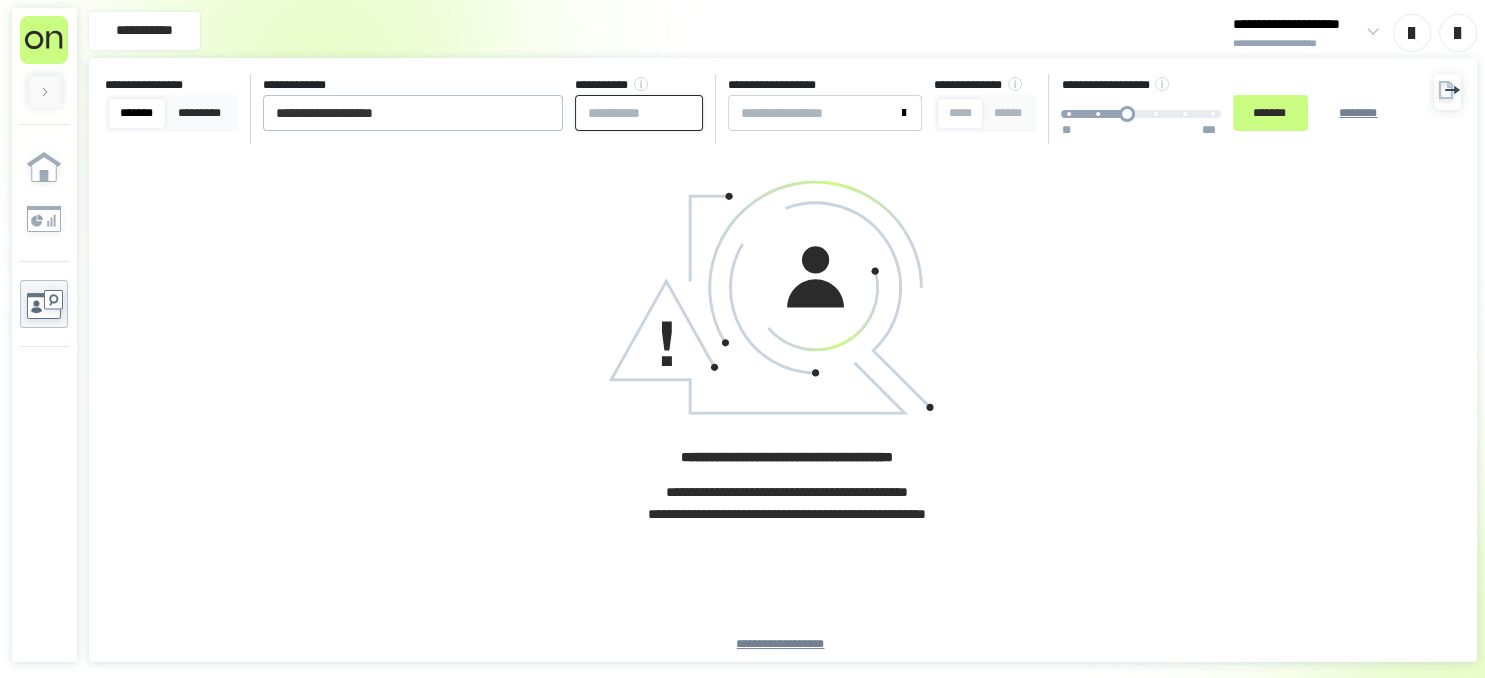 click at bounding box center (639, 113) 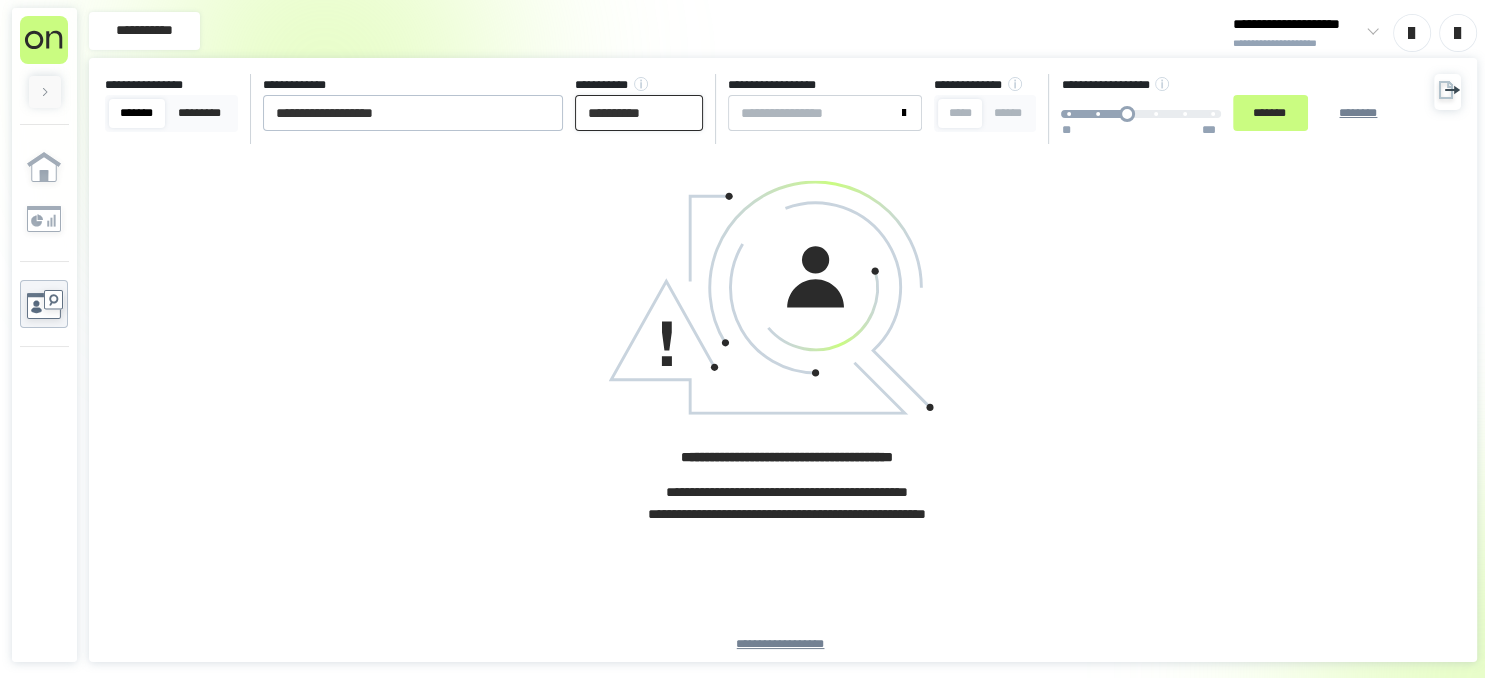 type on "**********" 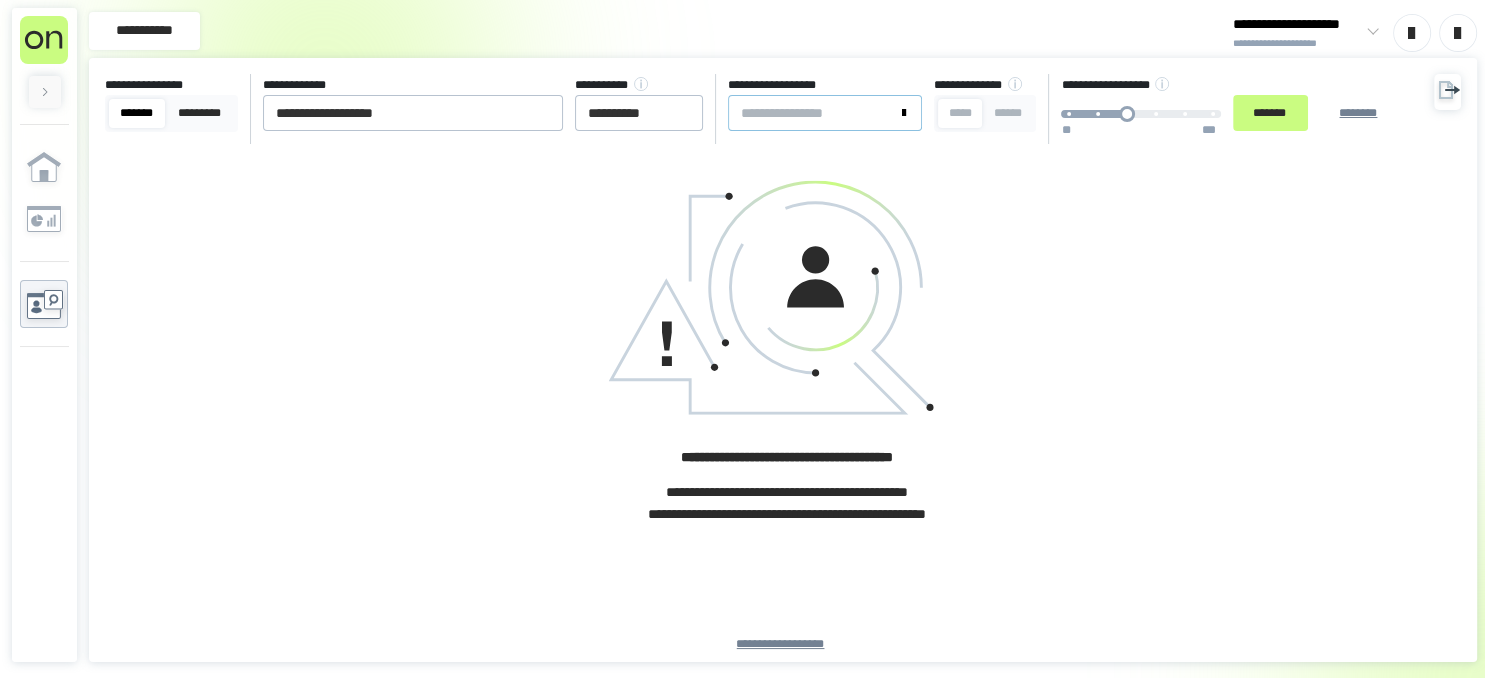 click on "**********" at bounding box center (813, 113) 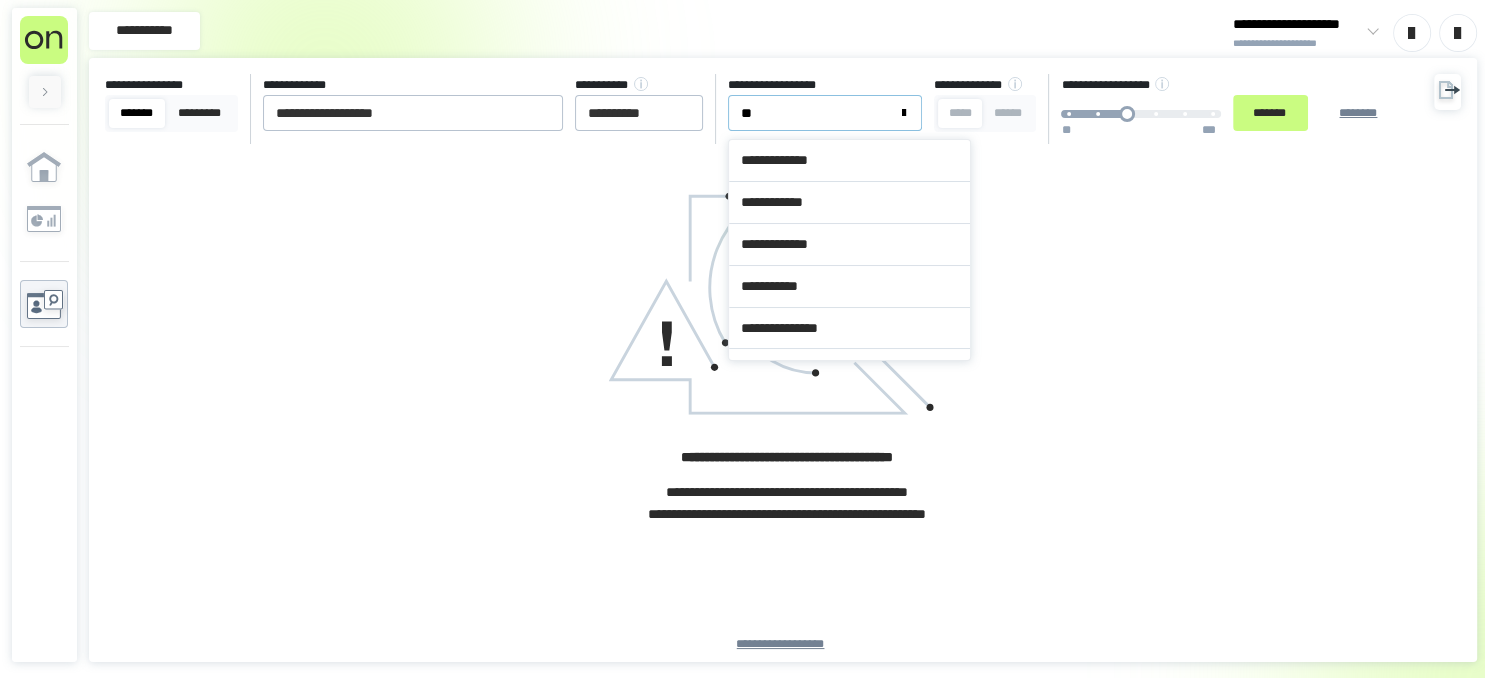 type on "***" 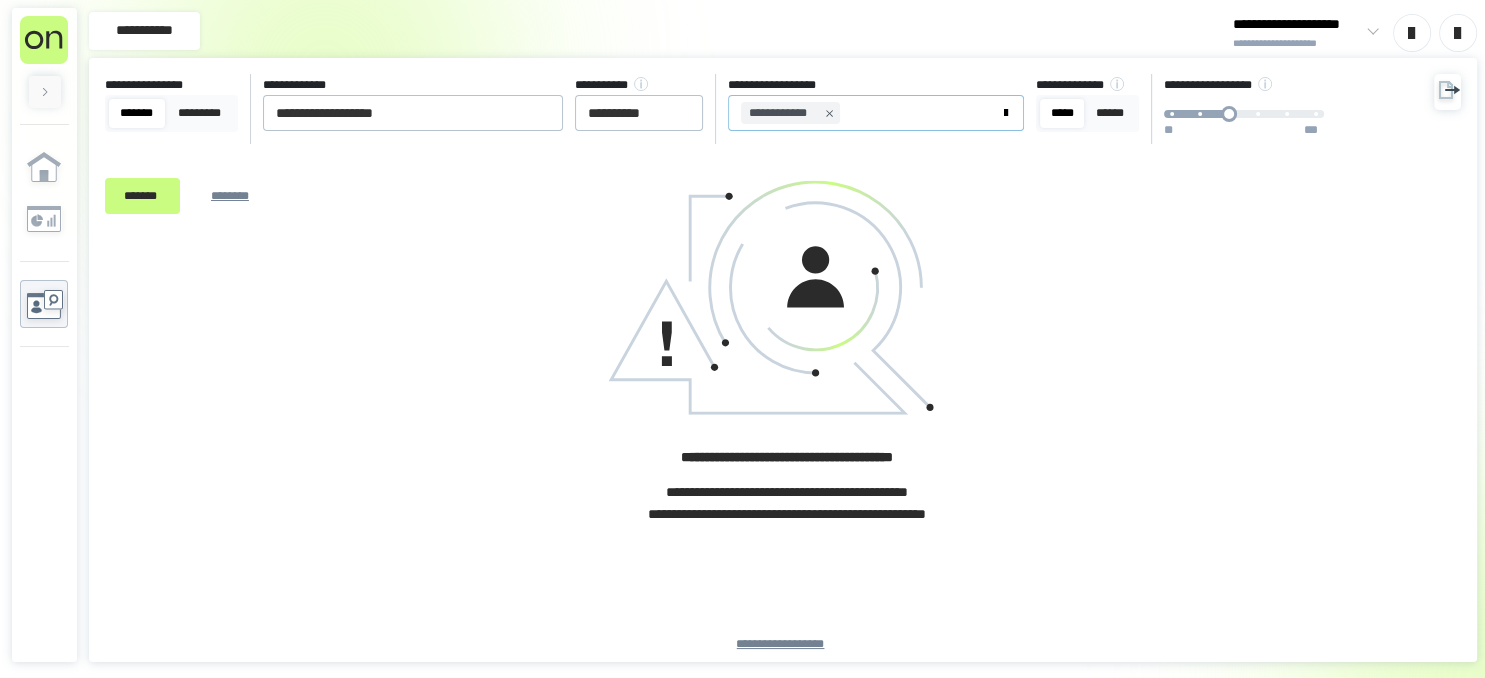 drag, startPoint x: 769, startPoint y: 158, endPoint x: 613, endPoint y: 190, distance: 159.24823 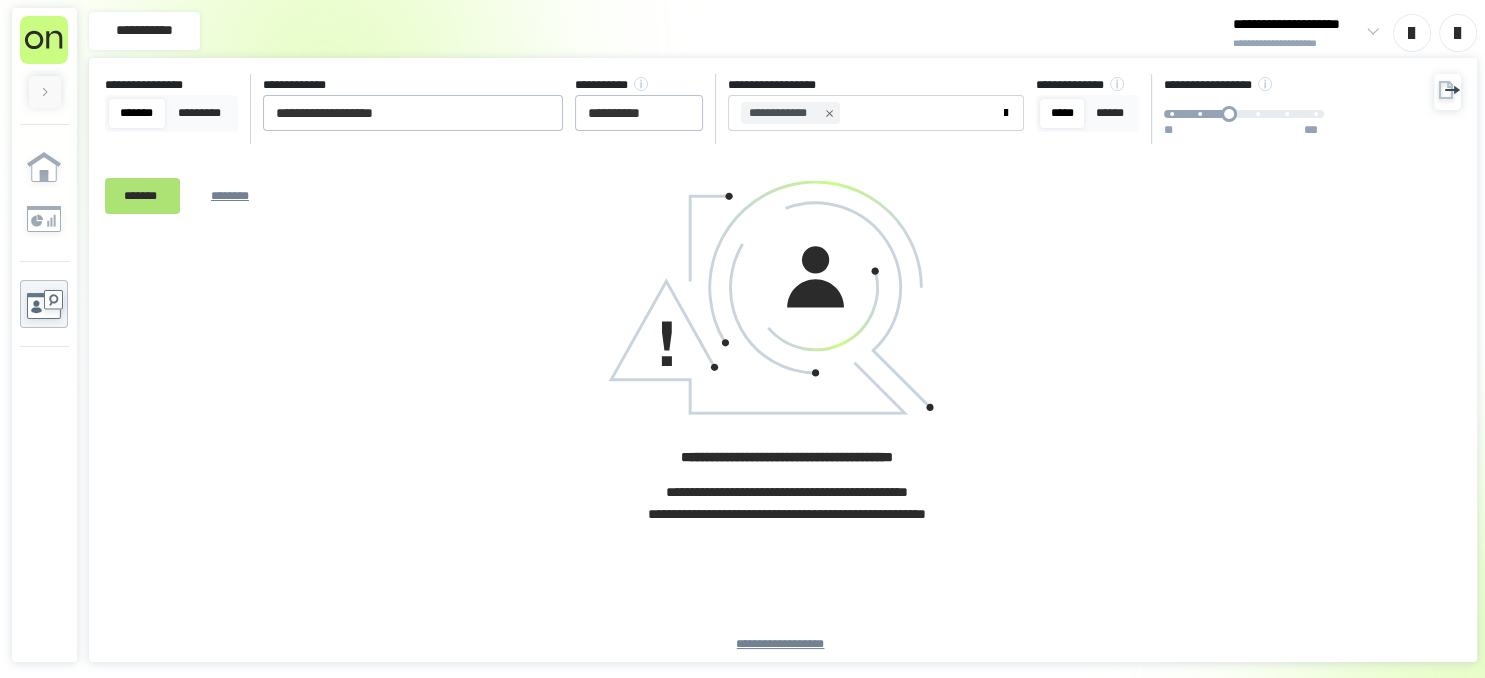 click on "*******" at bounding box center (142, 195) 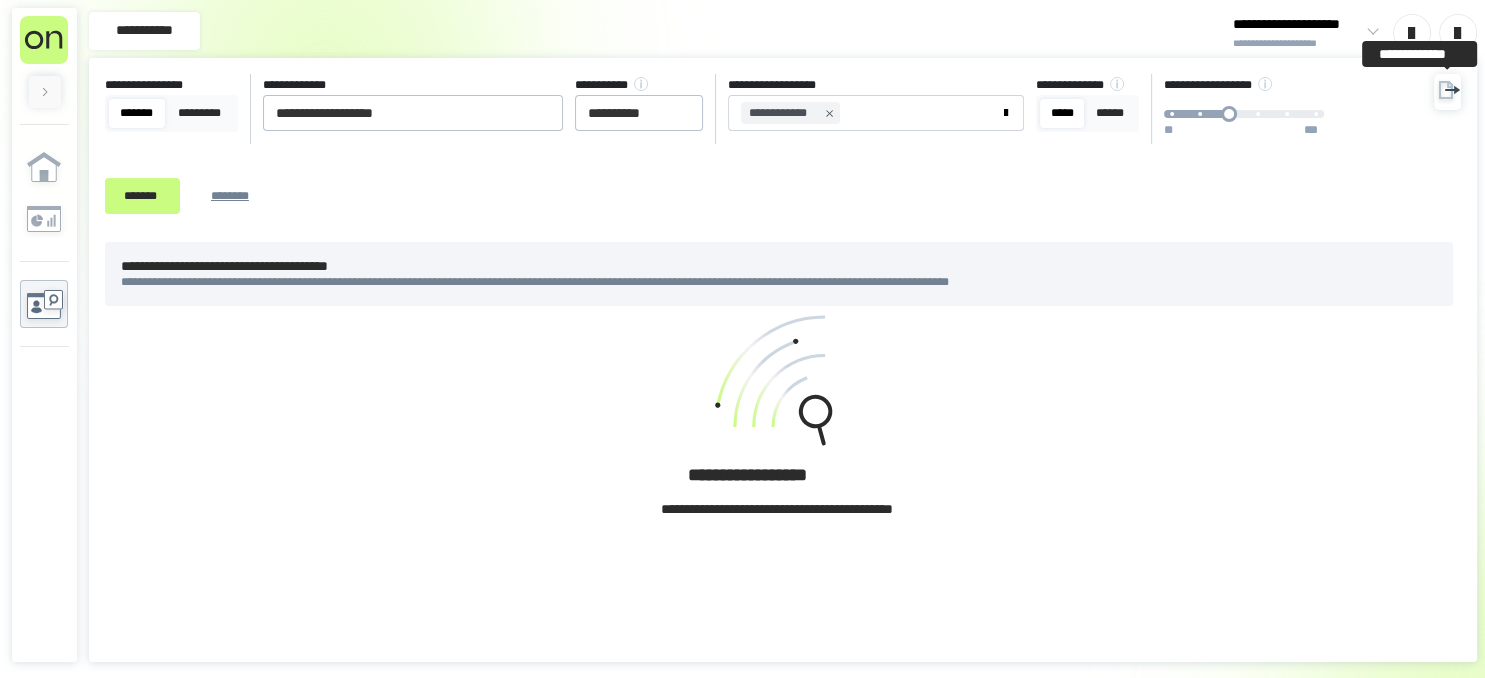 click 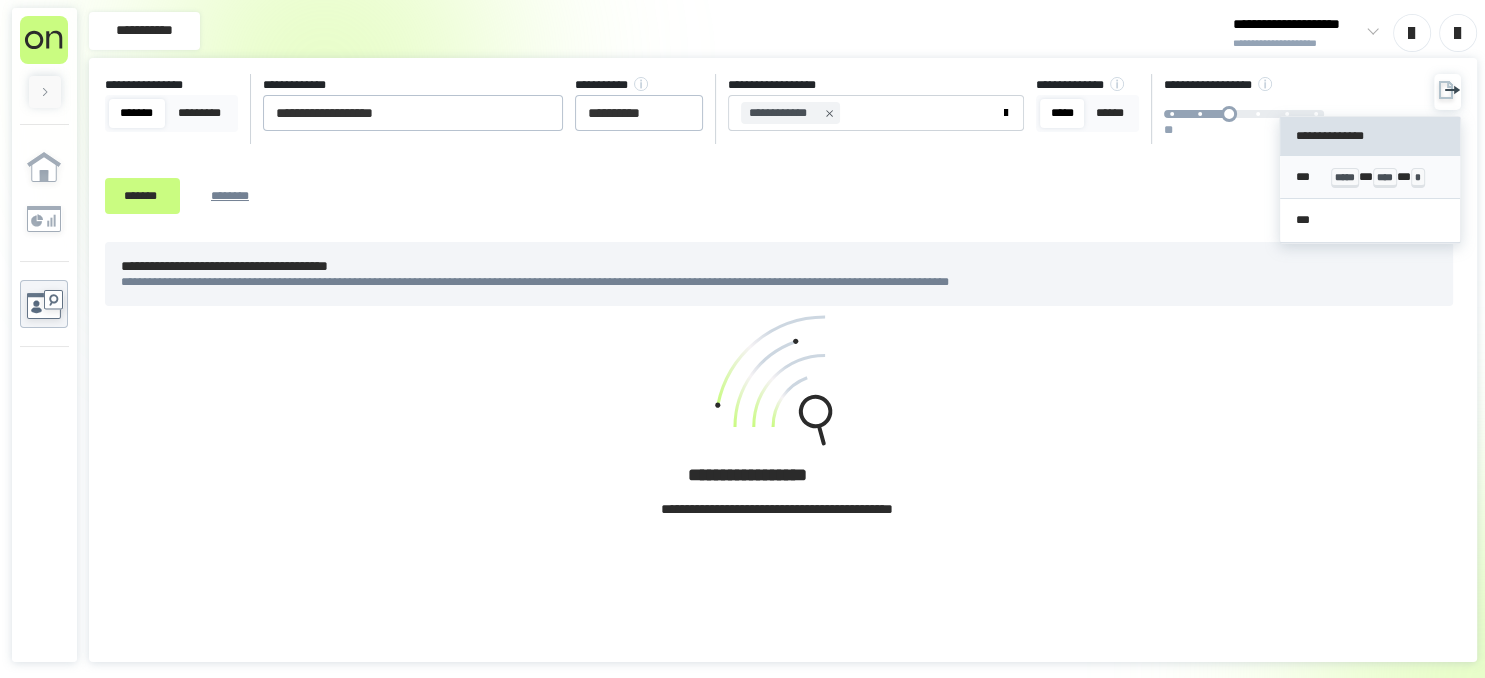click on "*****" at bounding box center [1345, 178] 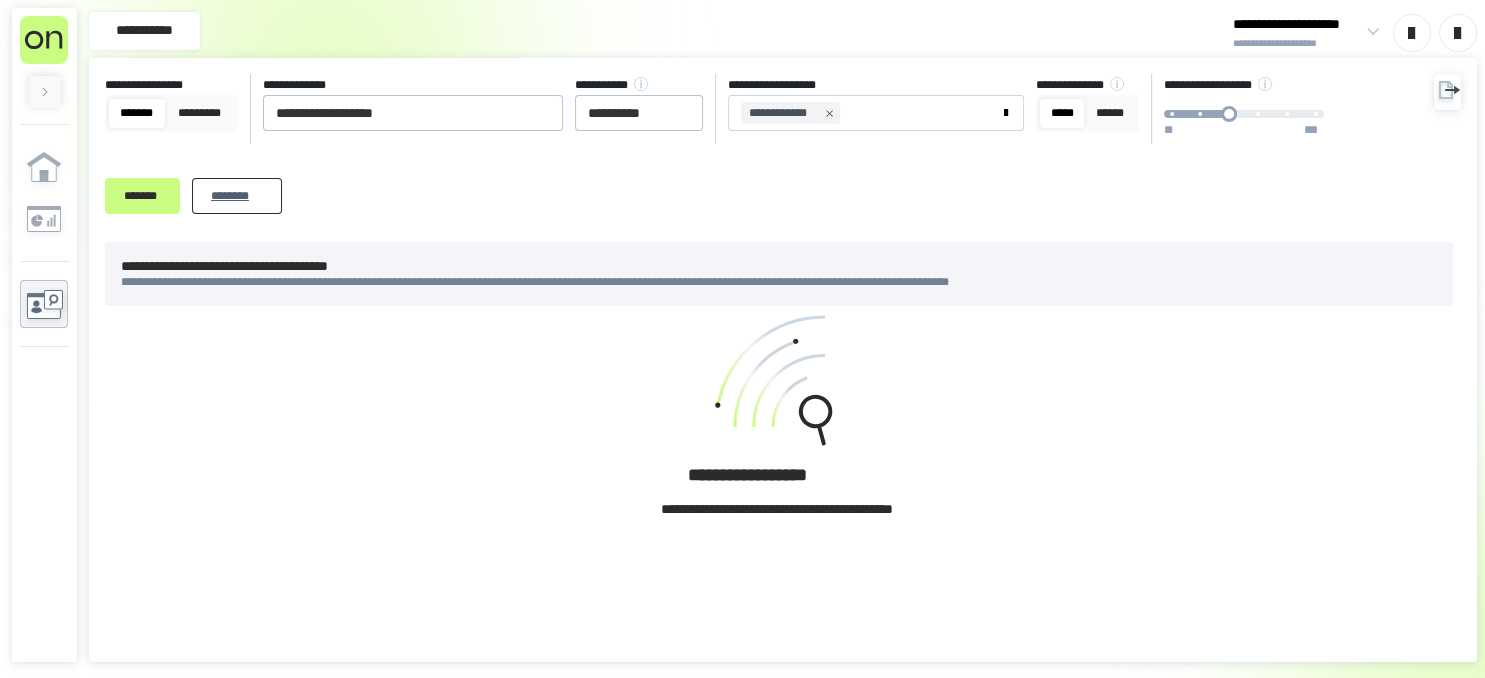 drag, startPoint x: 238, startPoint y: 200, endPoint x: 255, endPoint y: 183, distance: 24.04163 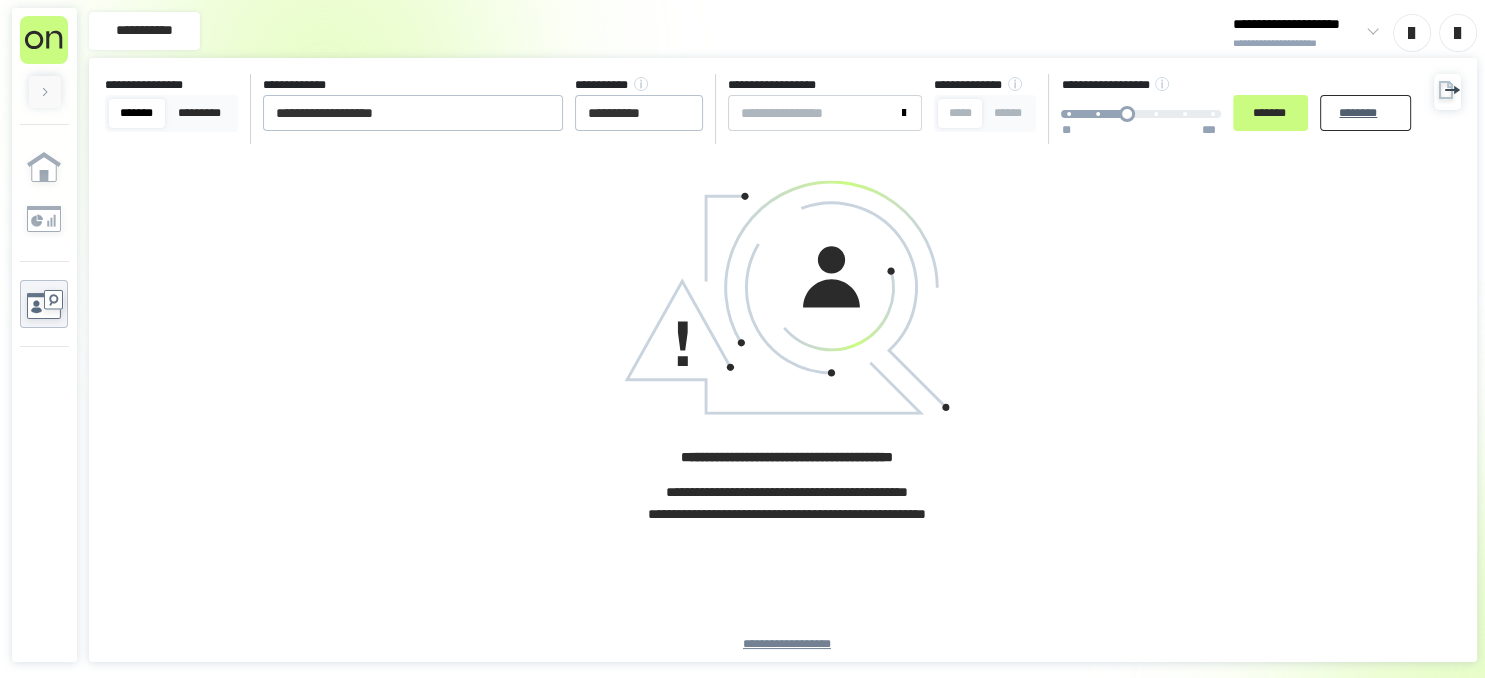 type 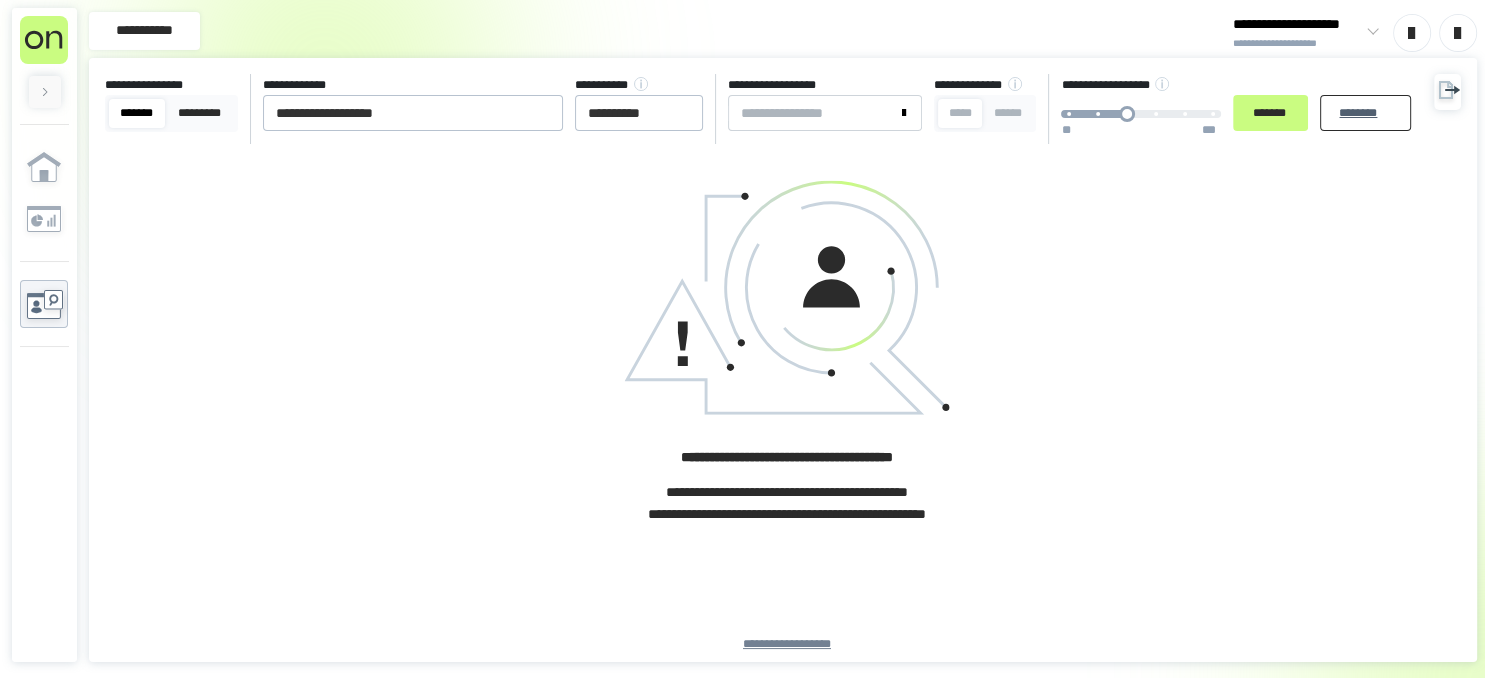 type 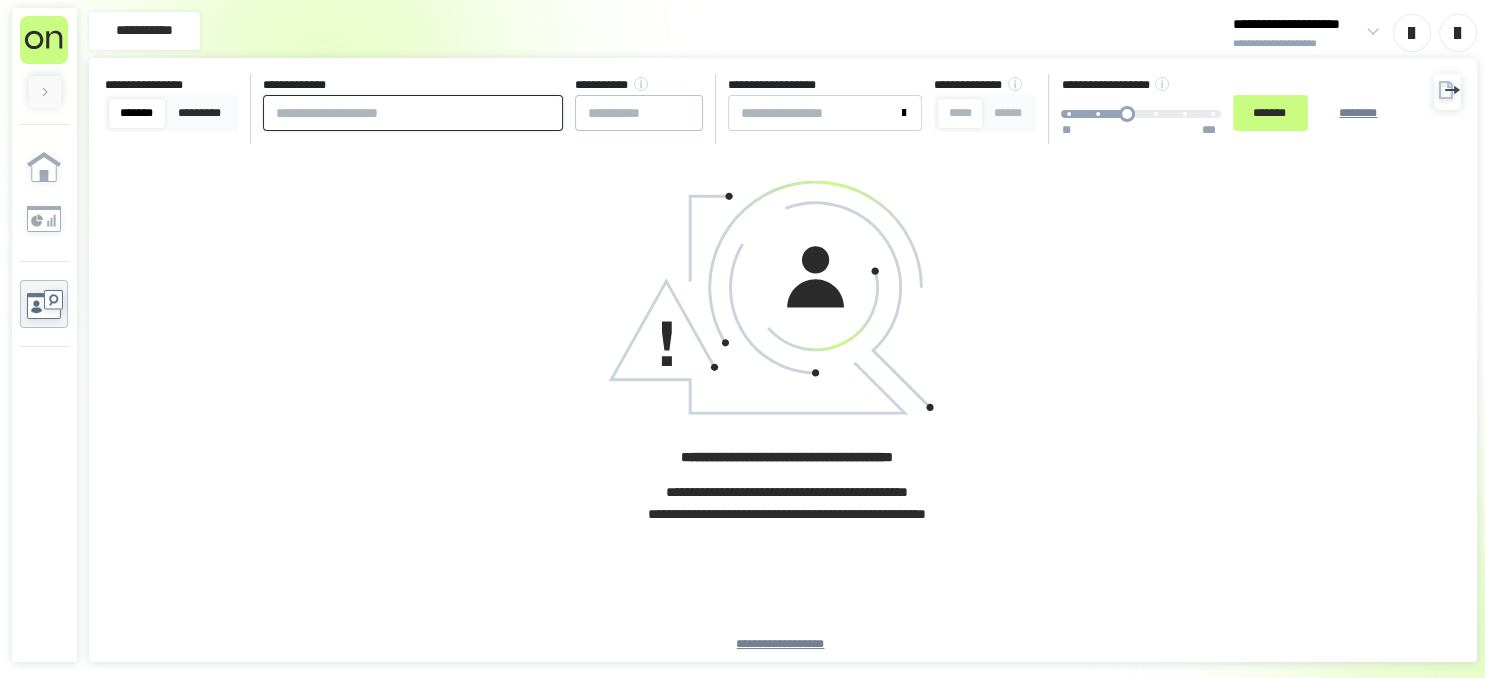 click at bounding box center (413, 113) 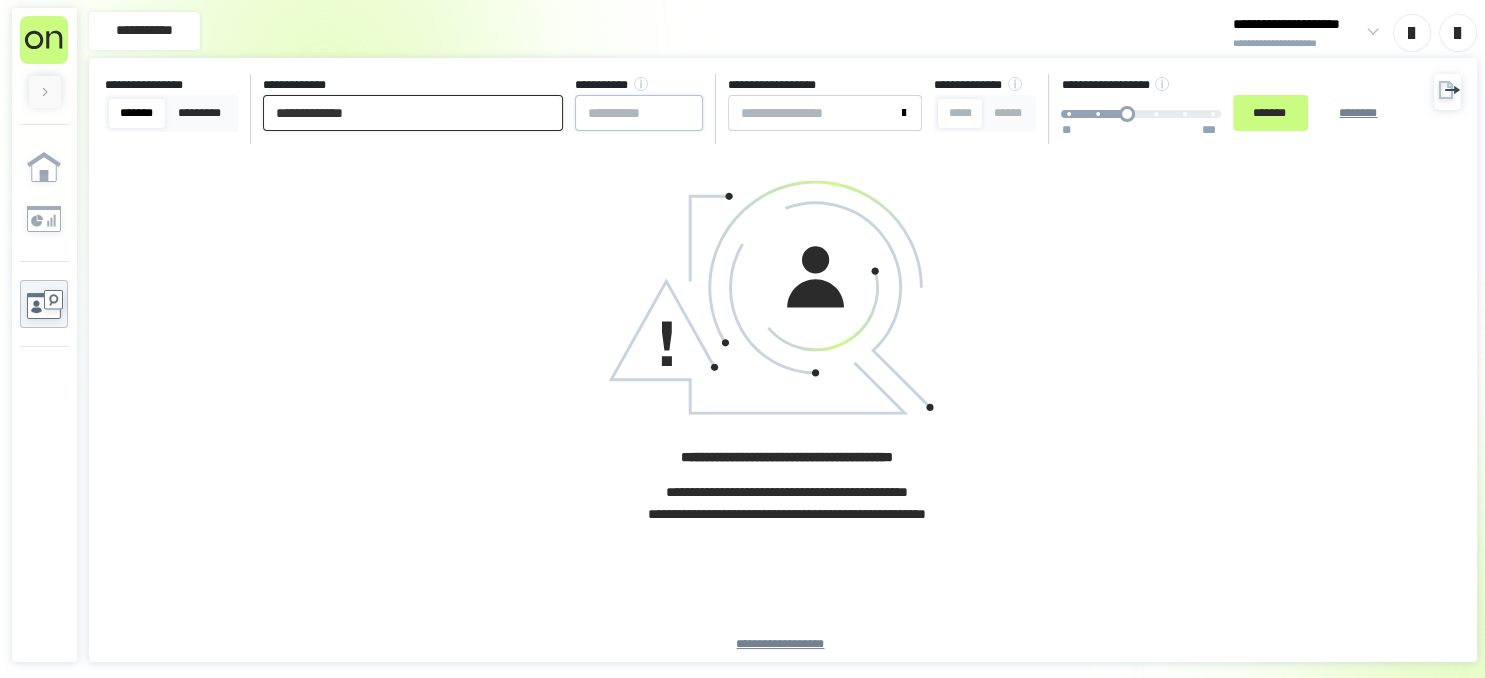 type on "**********" 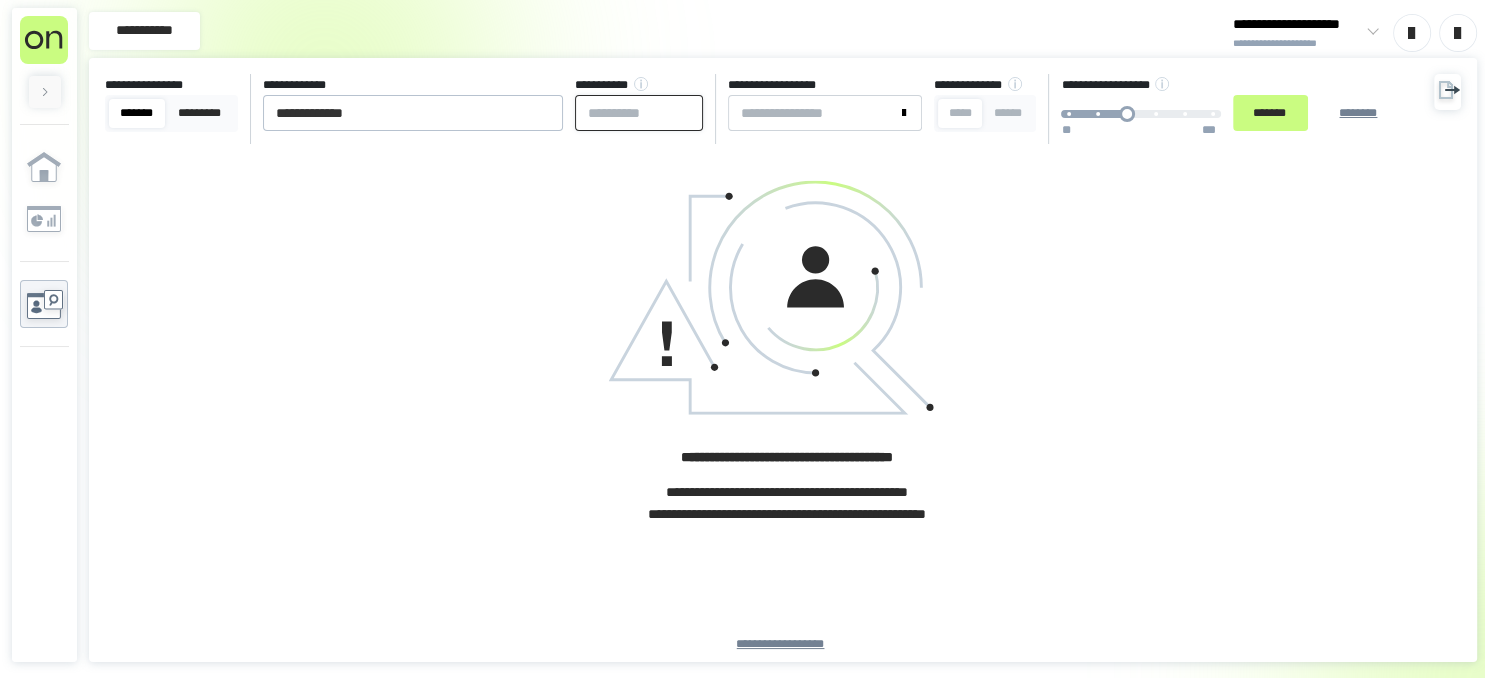 click at bounding box center [639, 113] 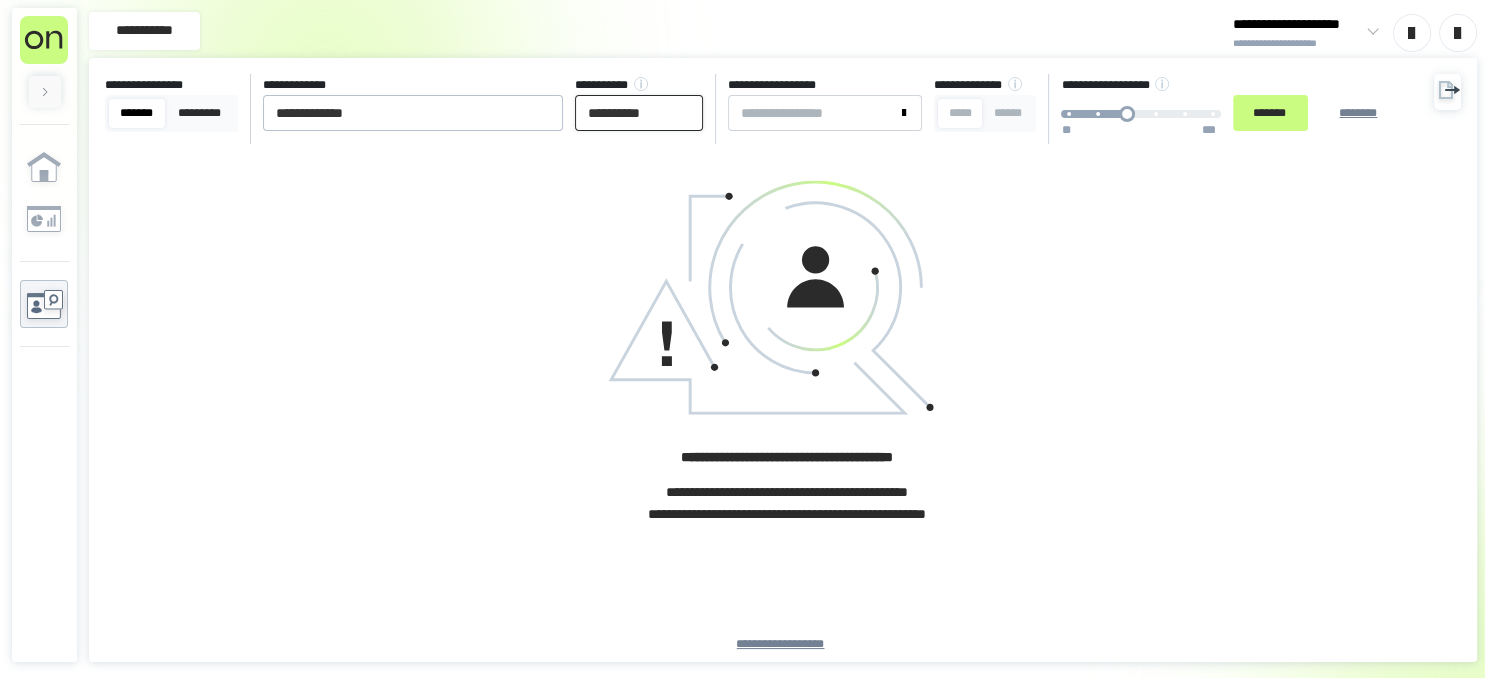 type on "**********" 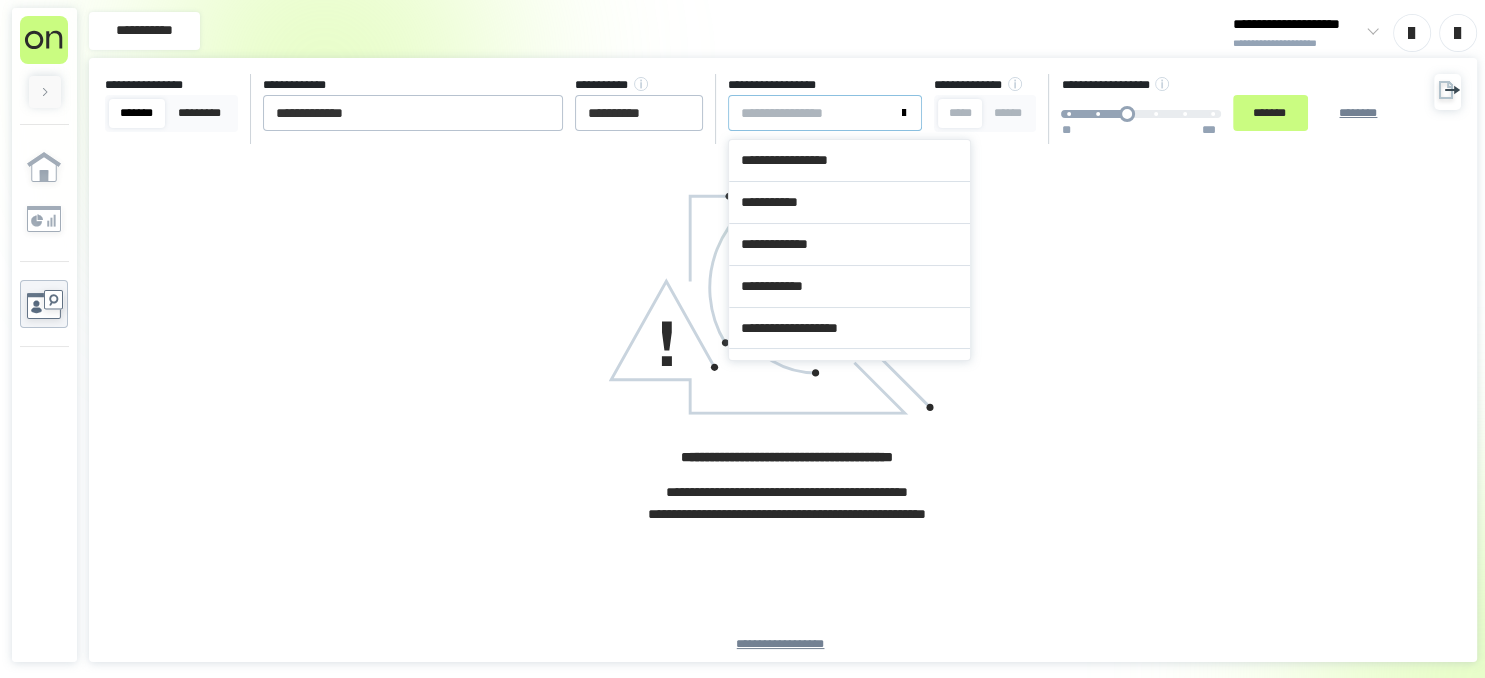 click at bounding box center (825, 113) 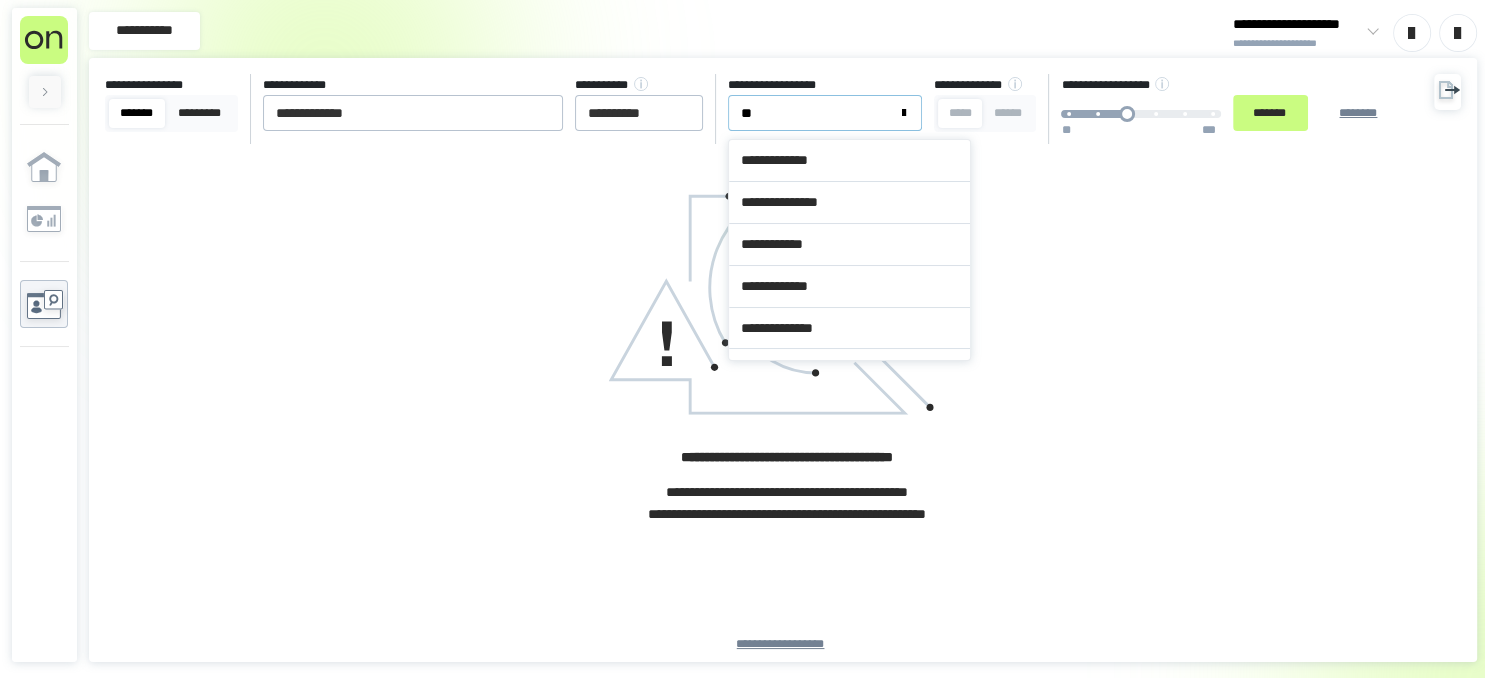 type on "***" 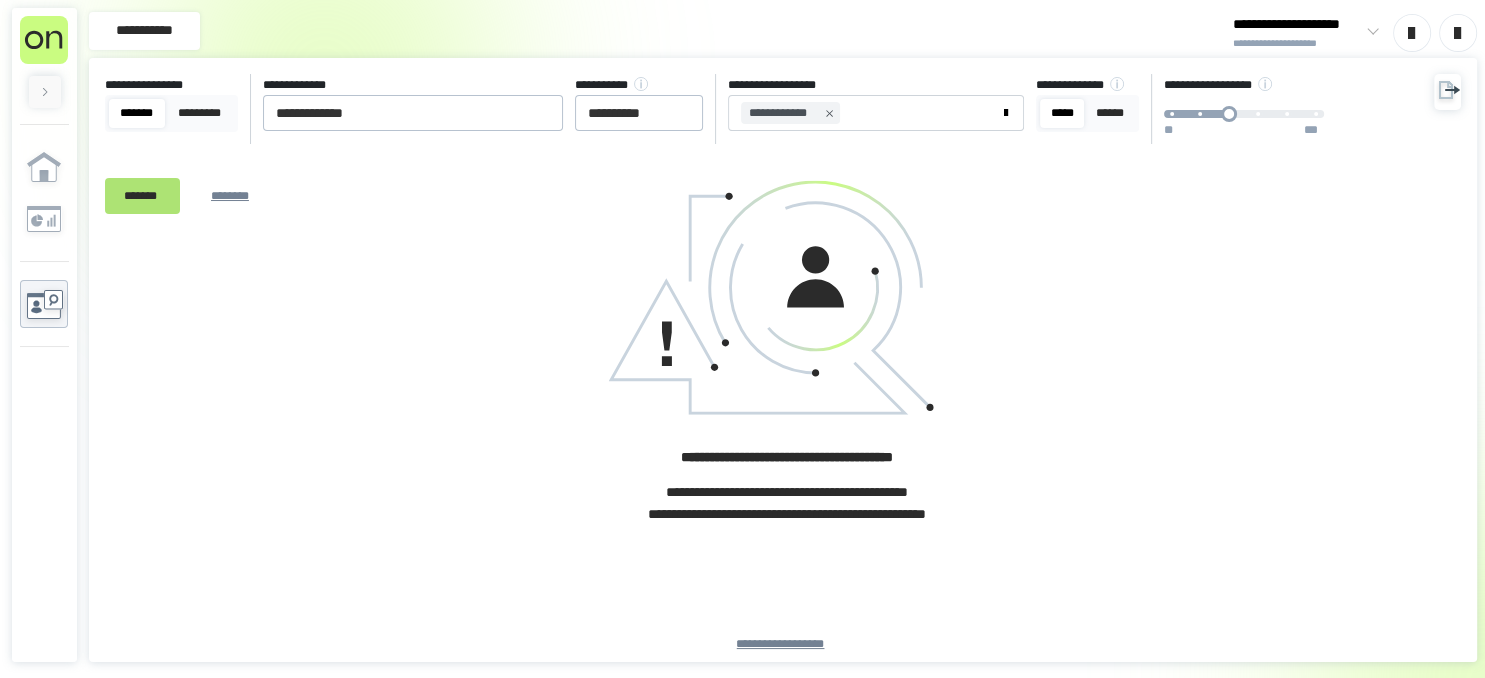 click on "*******" at bounding box center [142, 195] 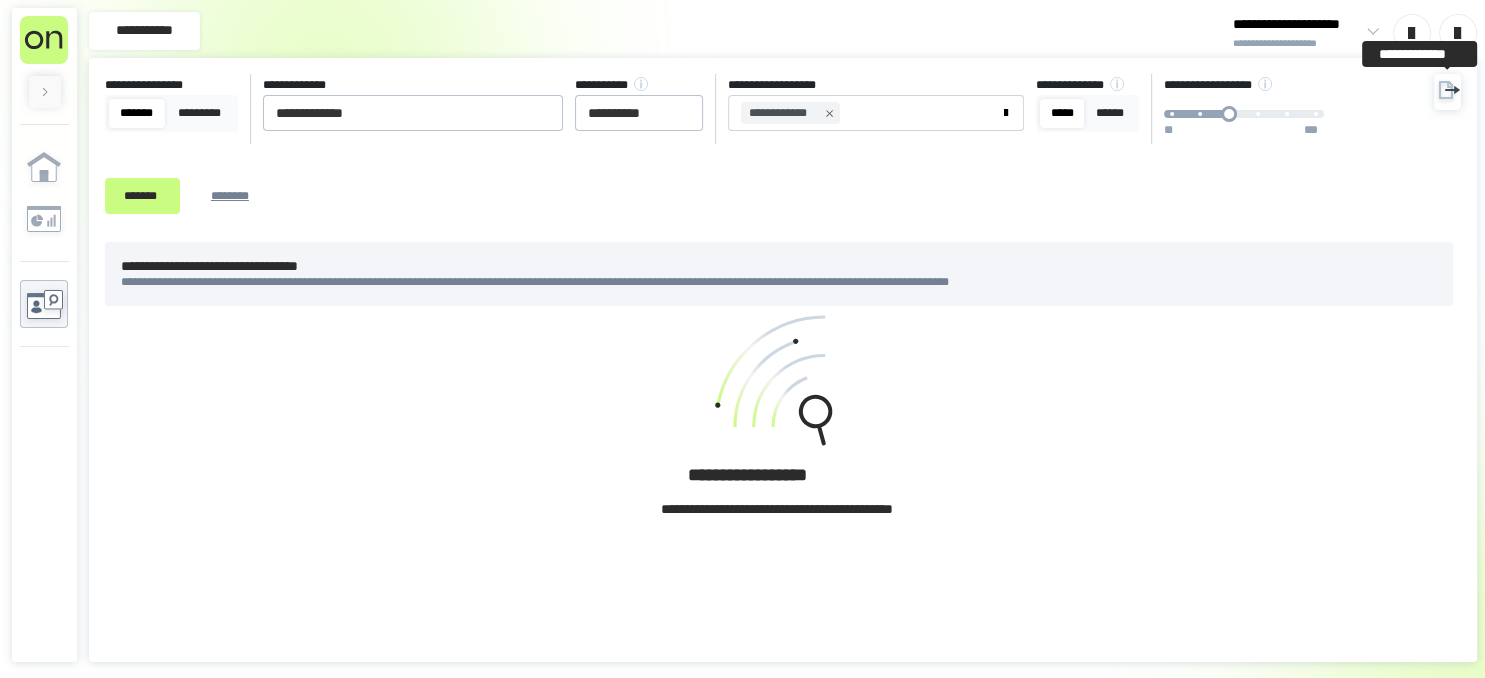 click 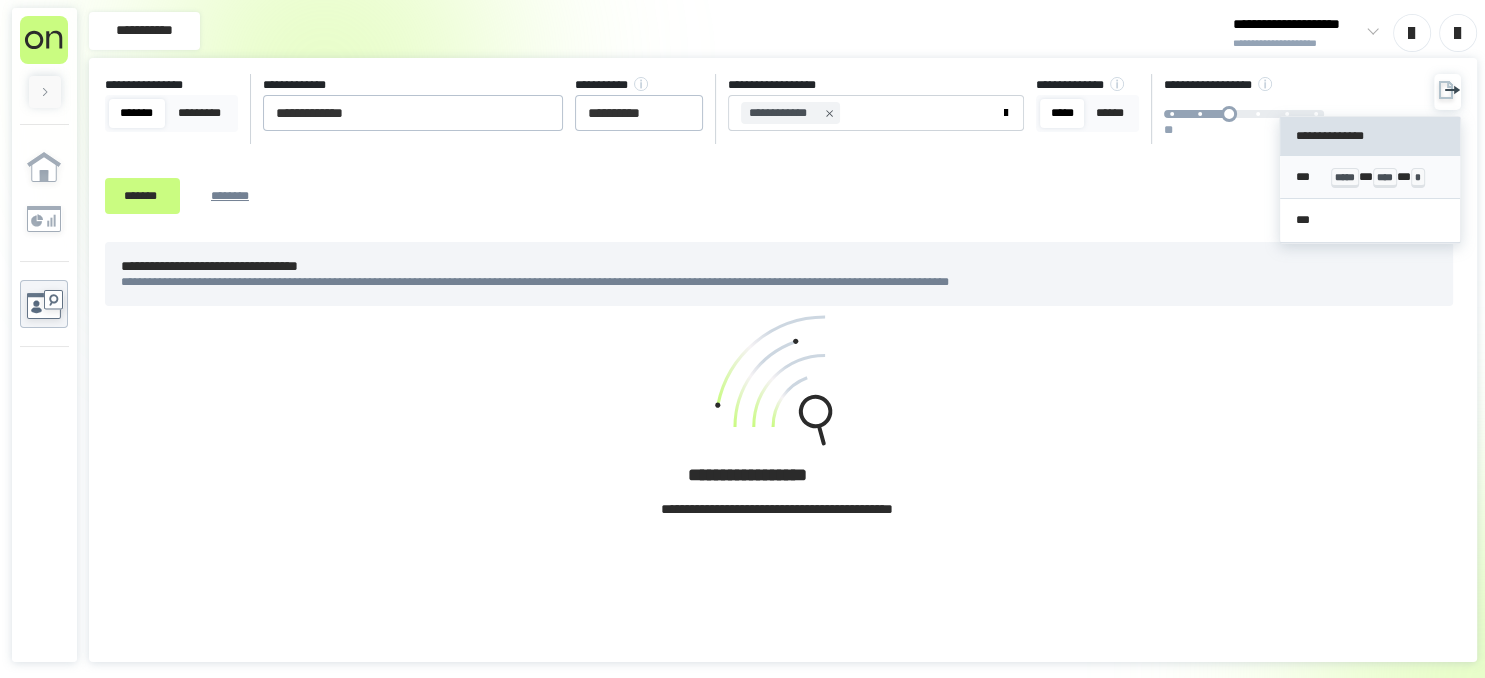 click on "*****" at bounding box center (1345, 178) 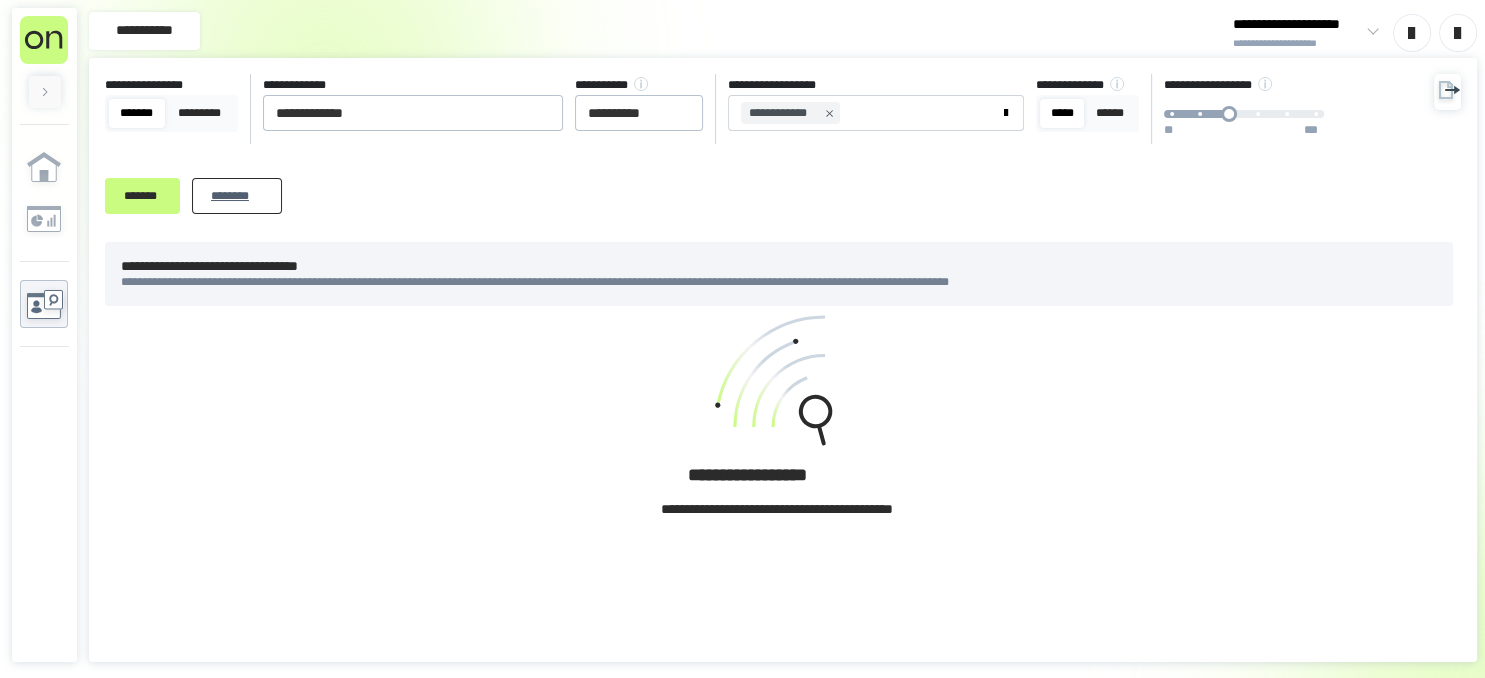 click on "********" at bounding box center (237, 195) 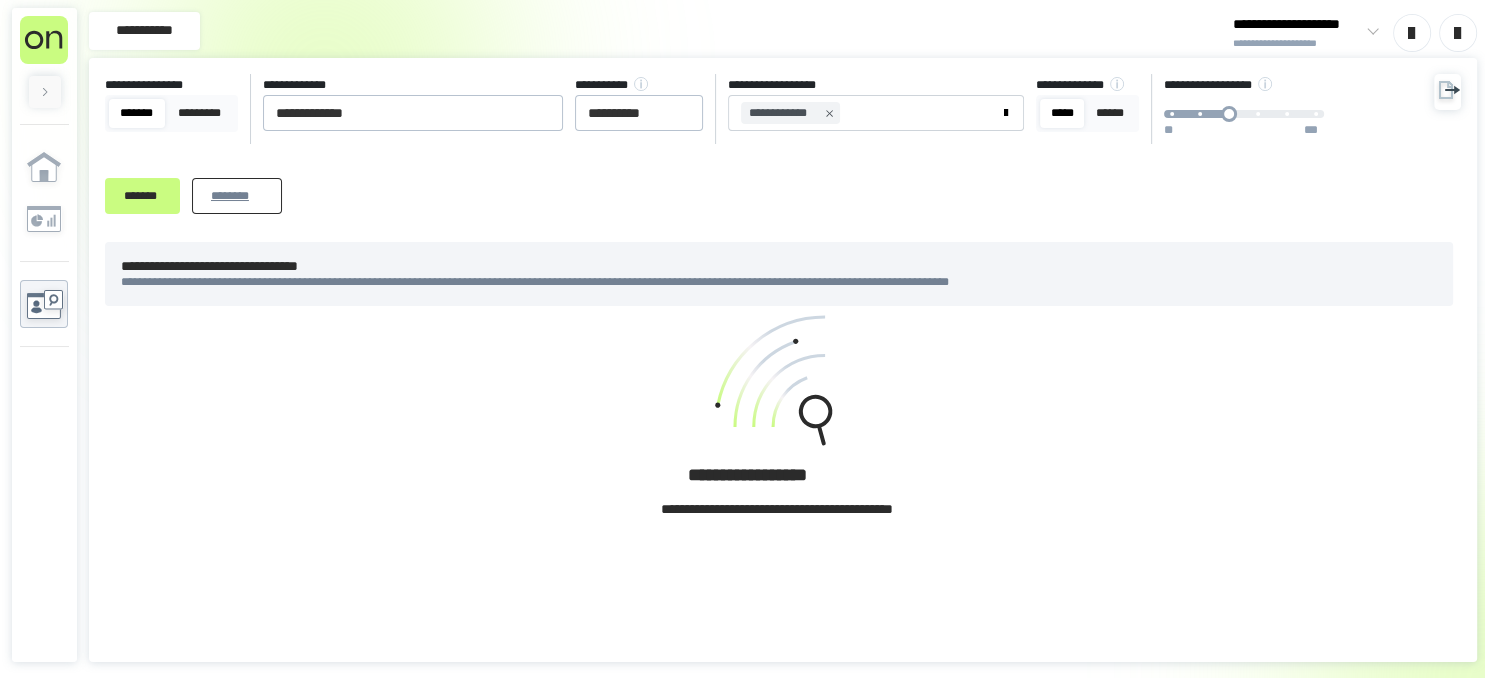type 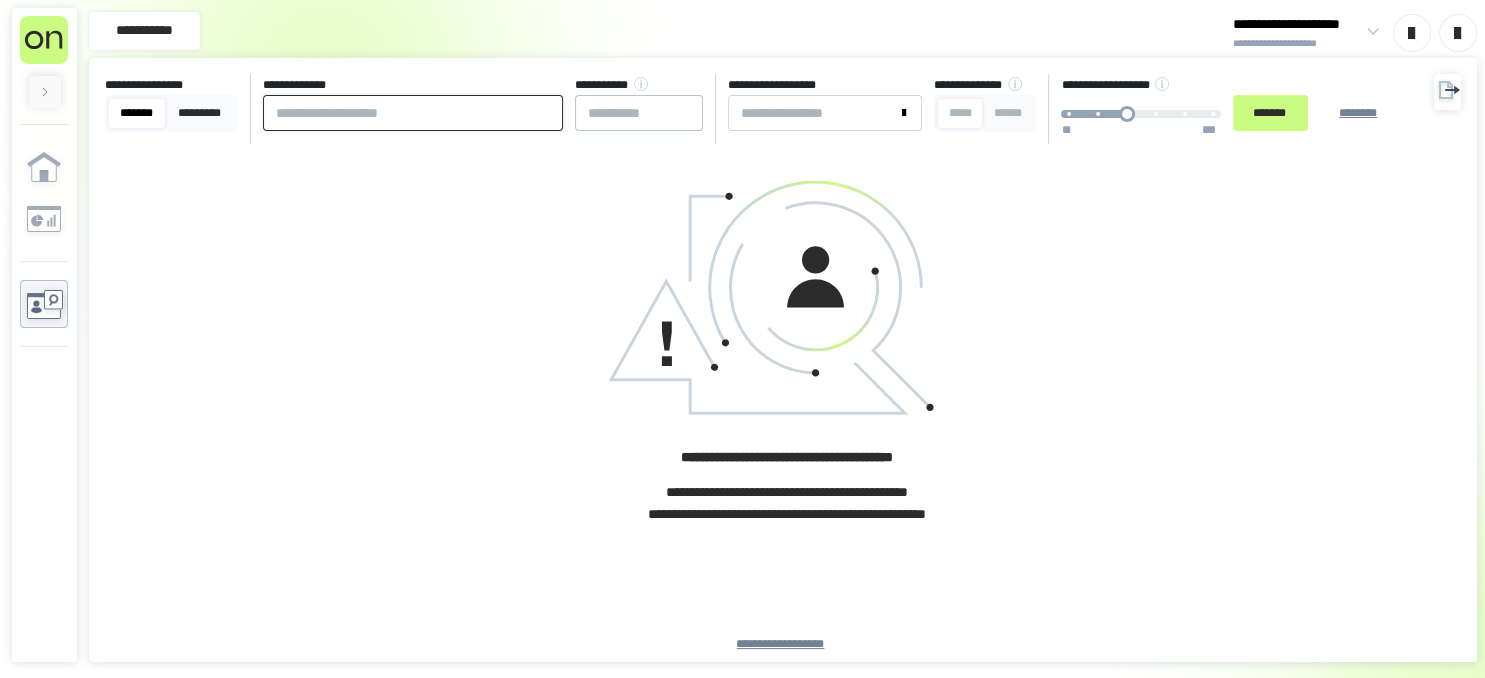 click at bounding box center (413, 113) 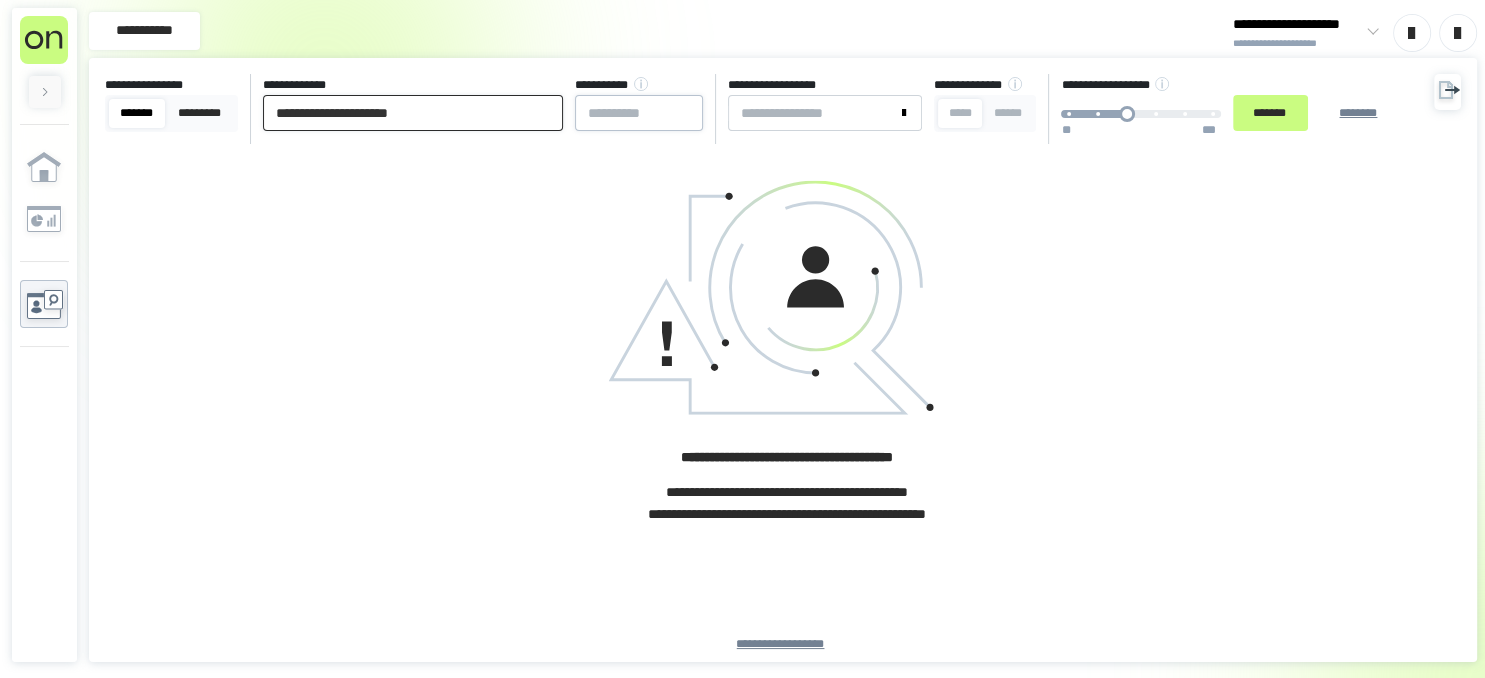 type on "**********" 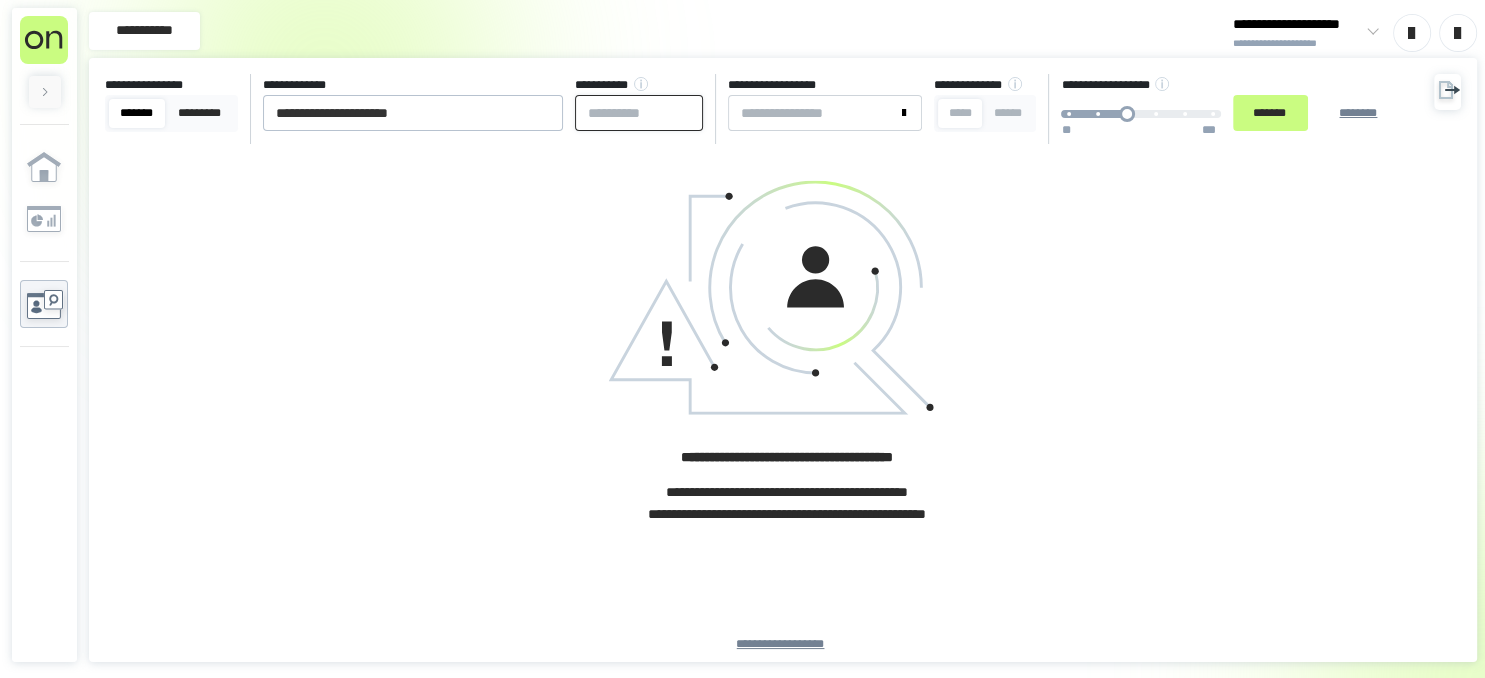 click at bounding box center (639, 113) 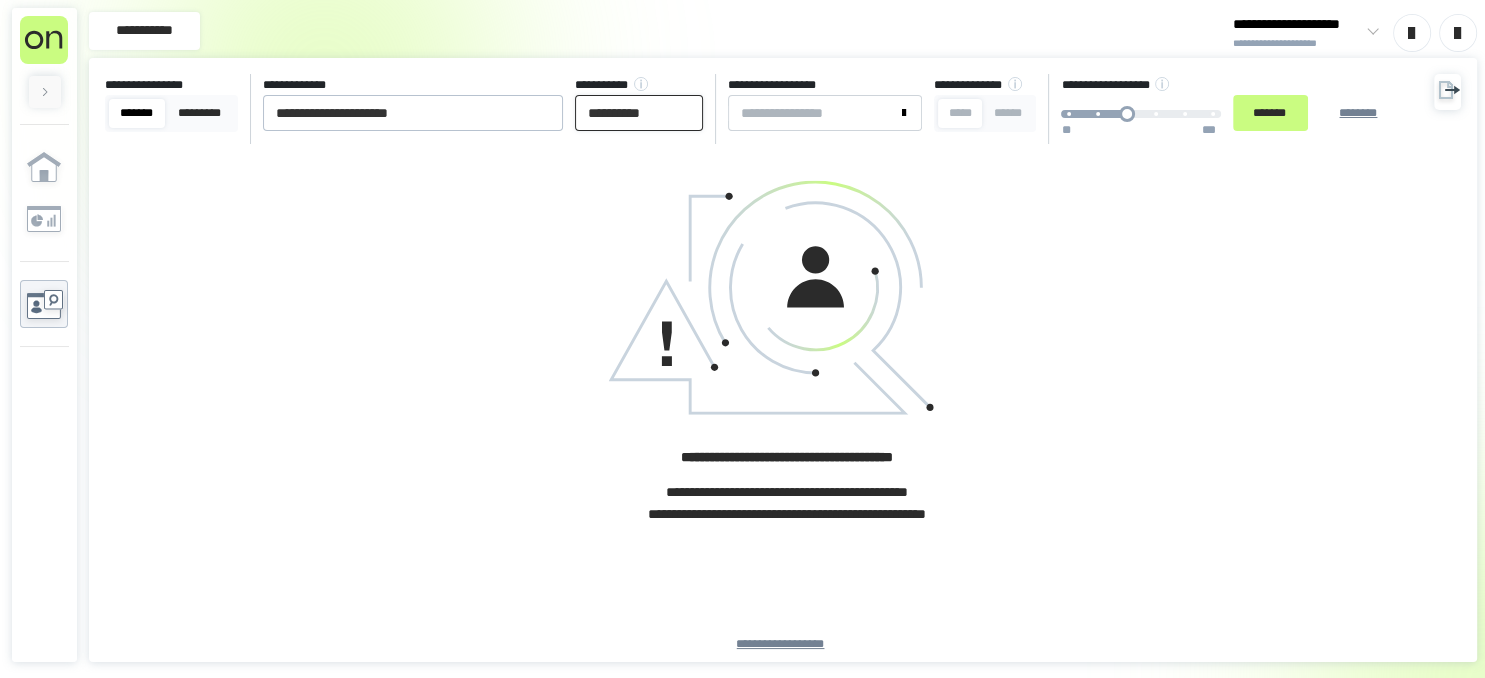 type on "**********" 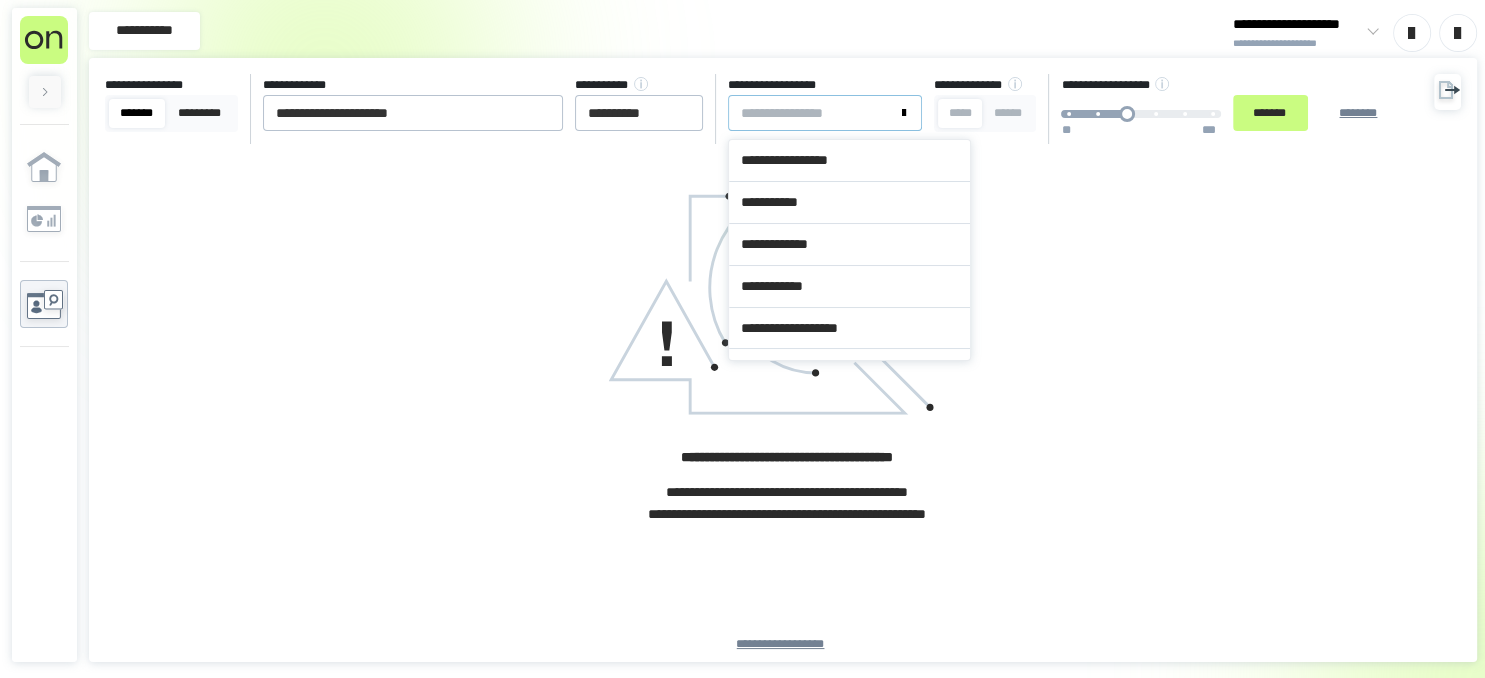 click at bounding box center [825, 113] 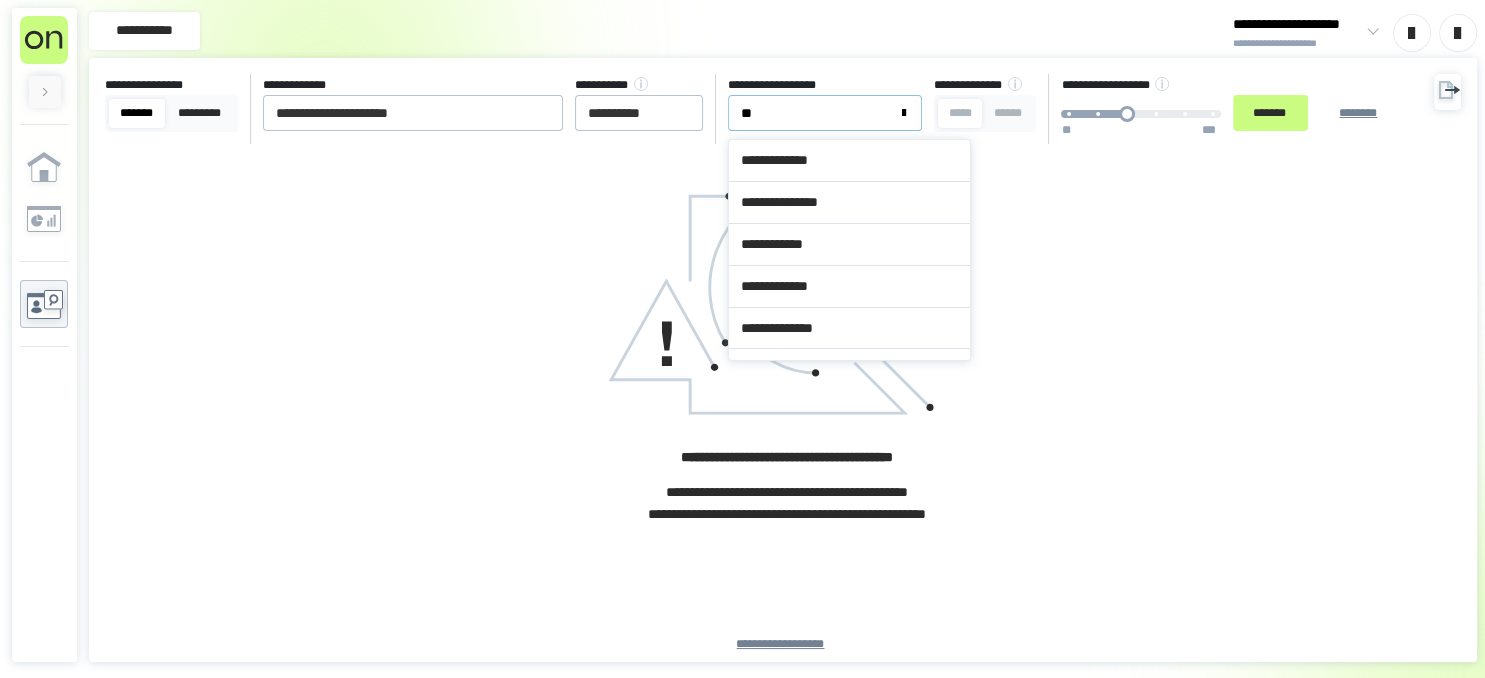 type on "***" 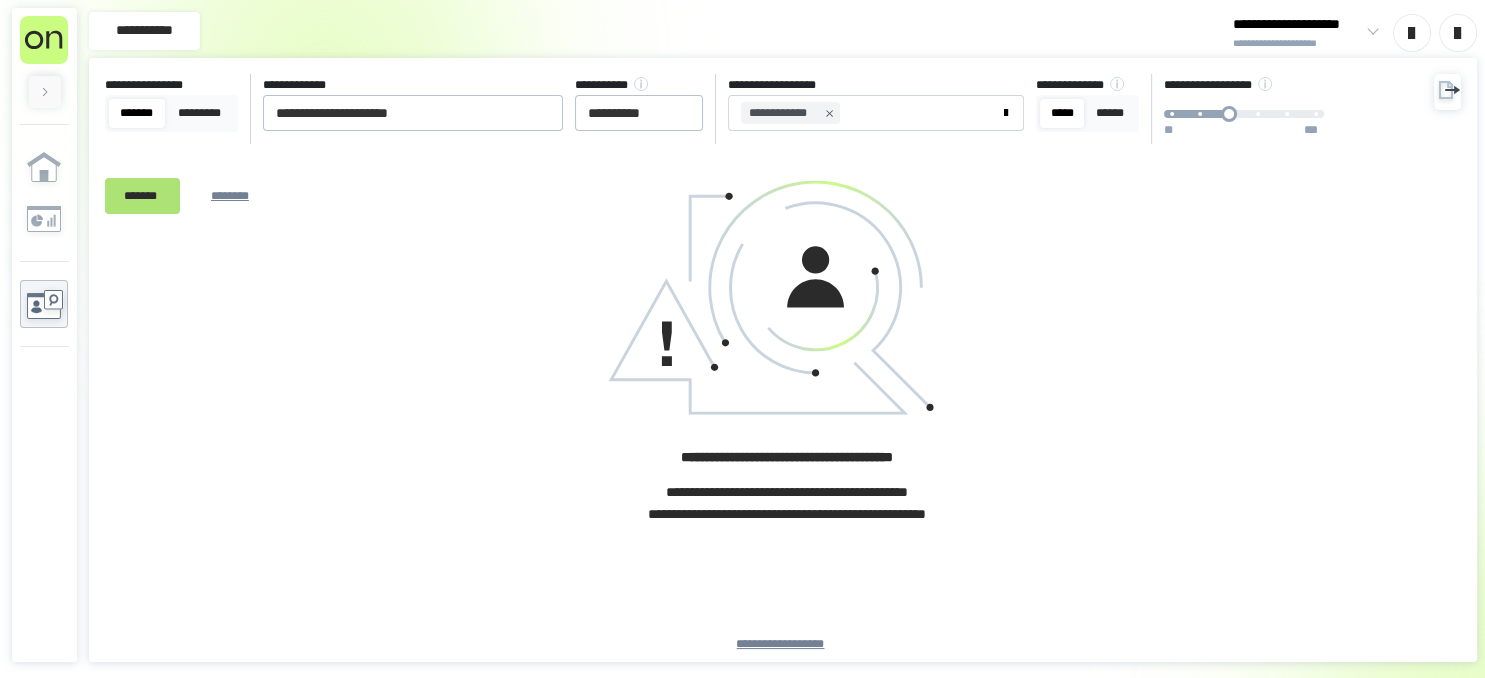 click on "*******" at bounding box center (142, 195) 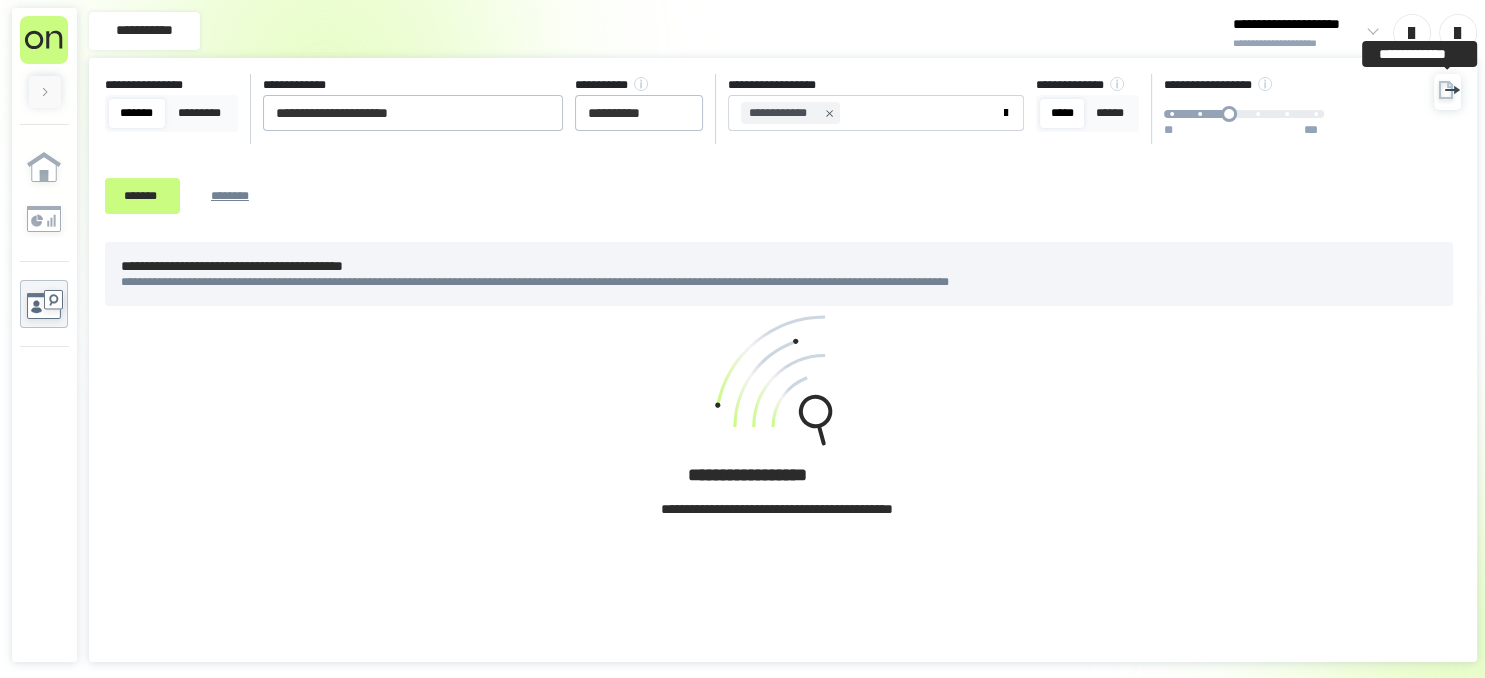 click 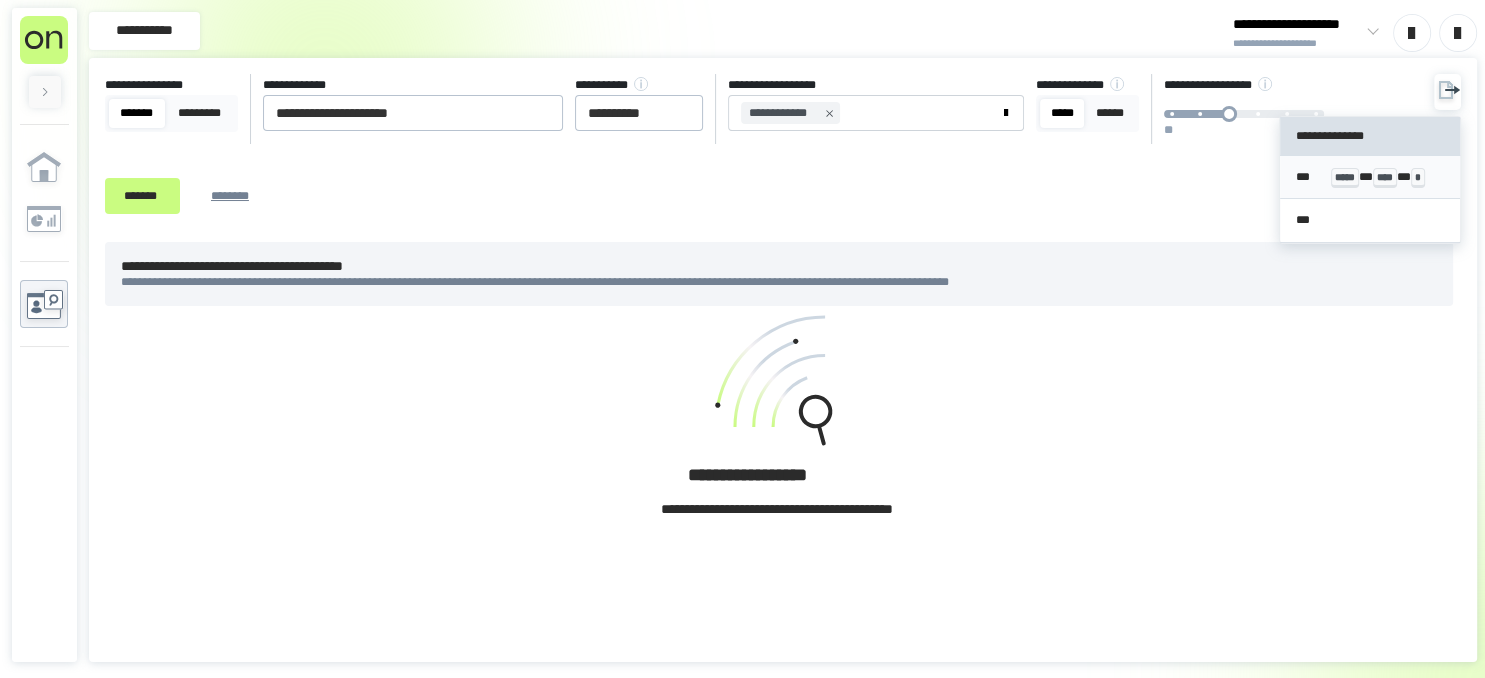 click on "*****" at bounding box center [1345, 178] 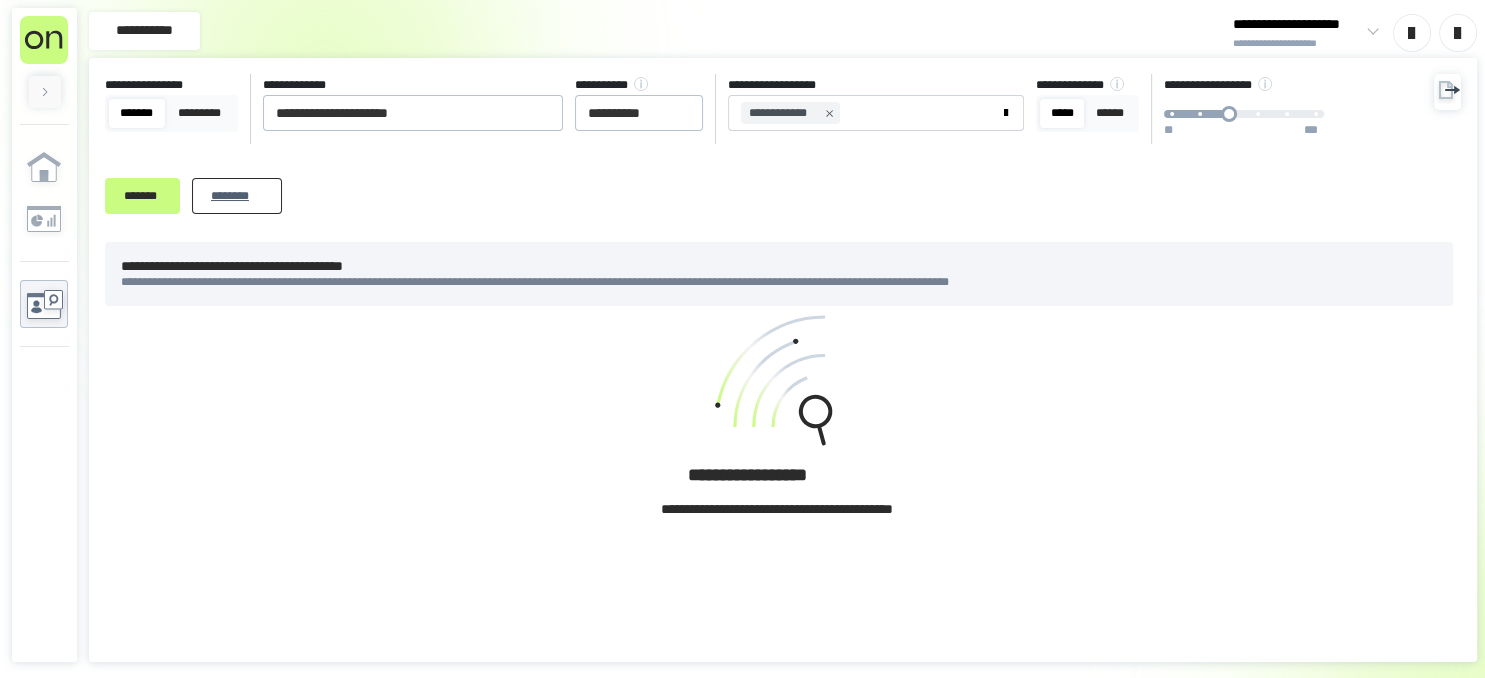click on "********" at bounding box center (237, 195) 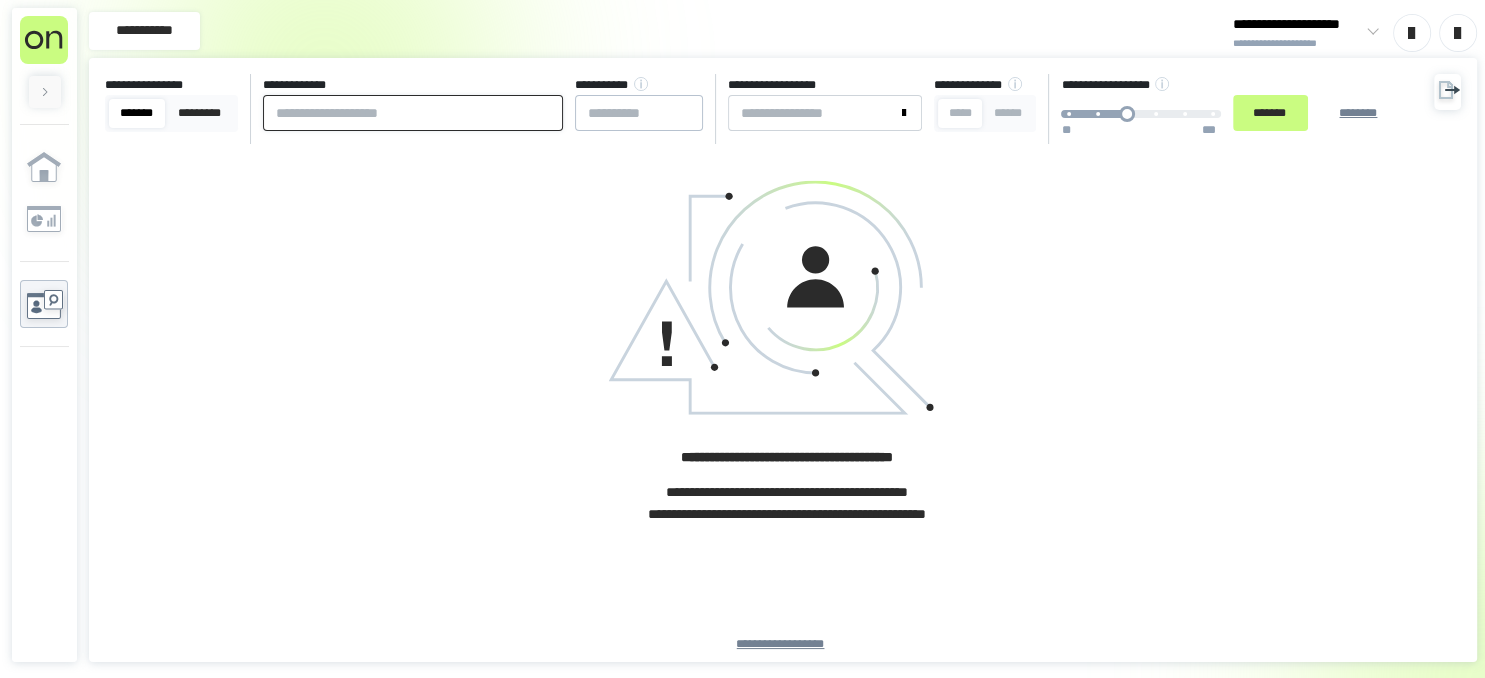 click at bounding box center [413, 113] 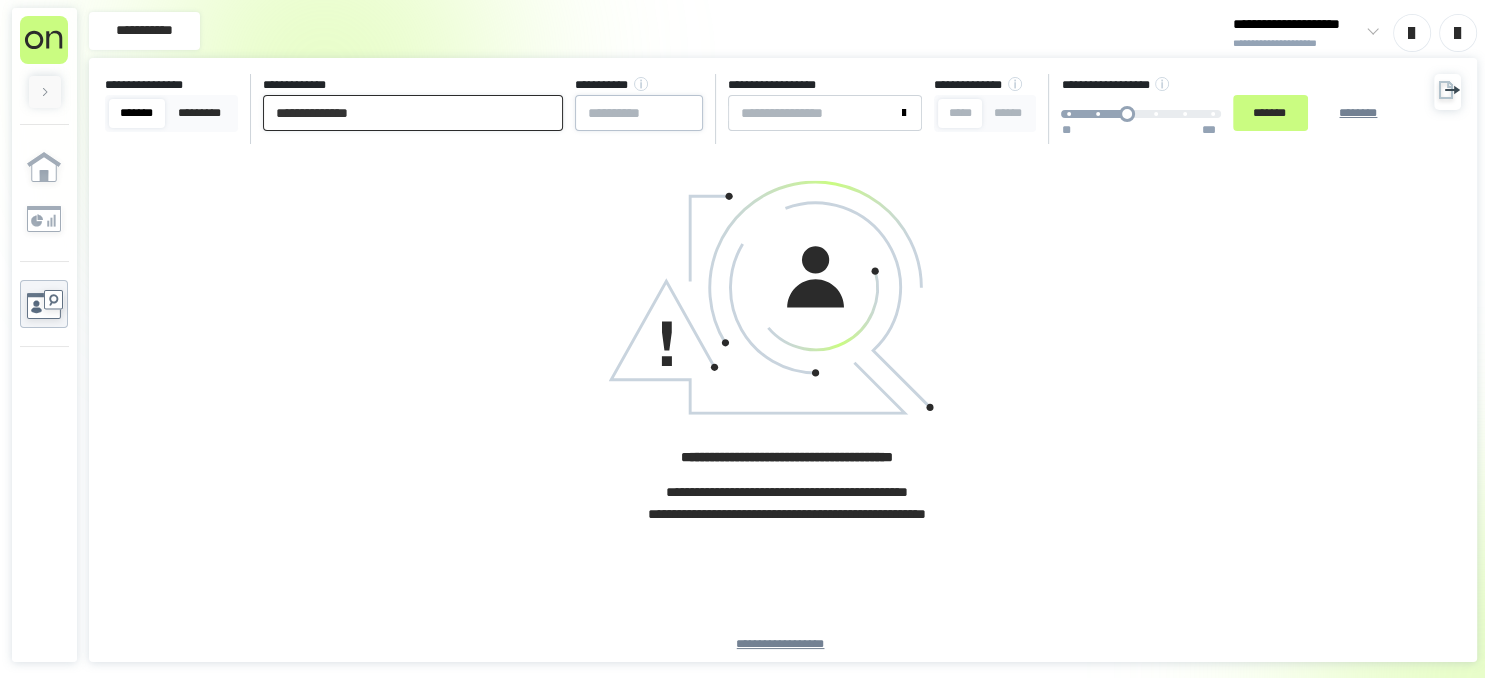 type on "**********" 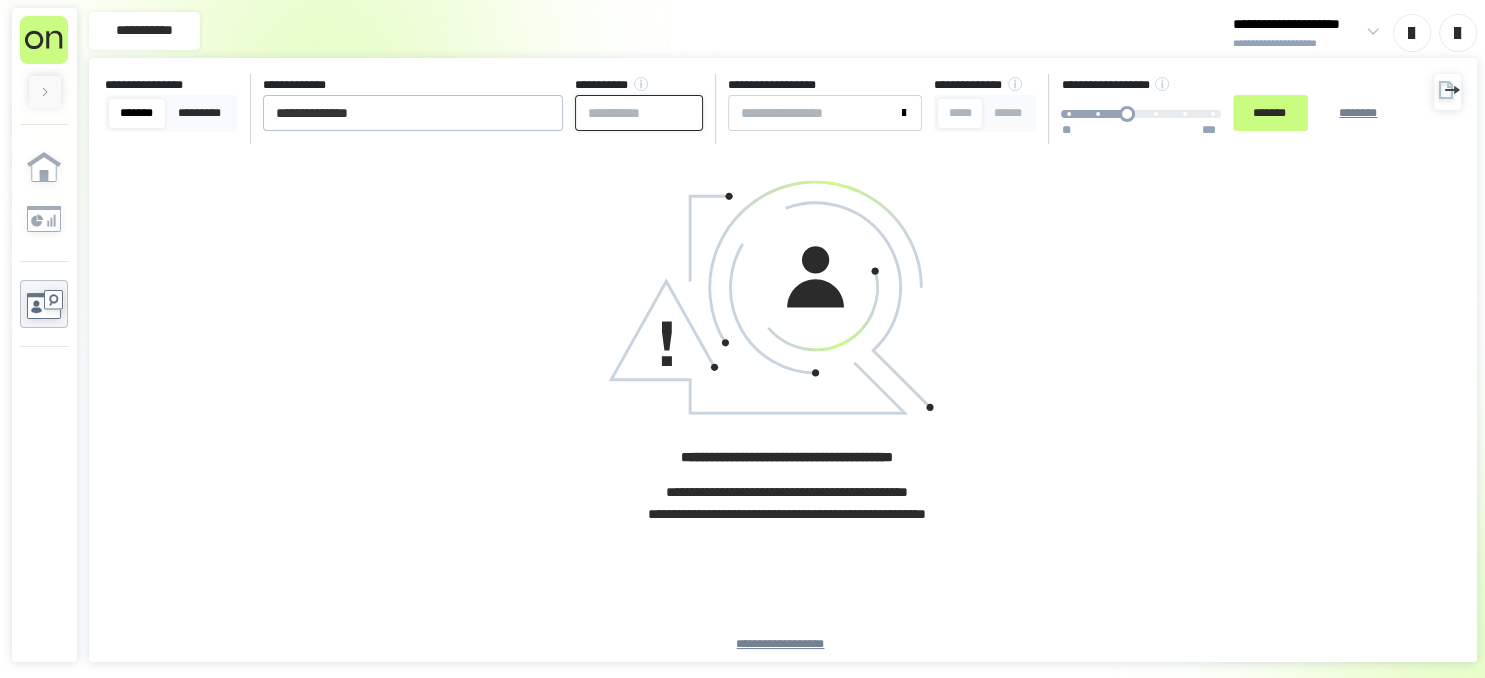 click at bounding box center [639, 113] 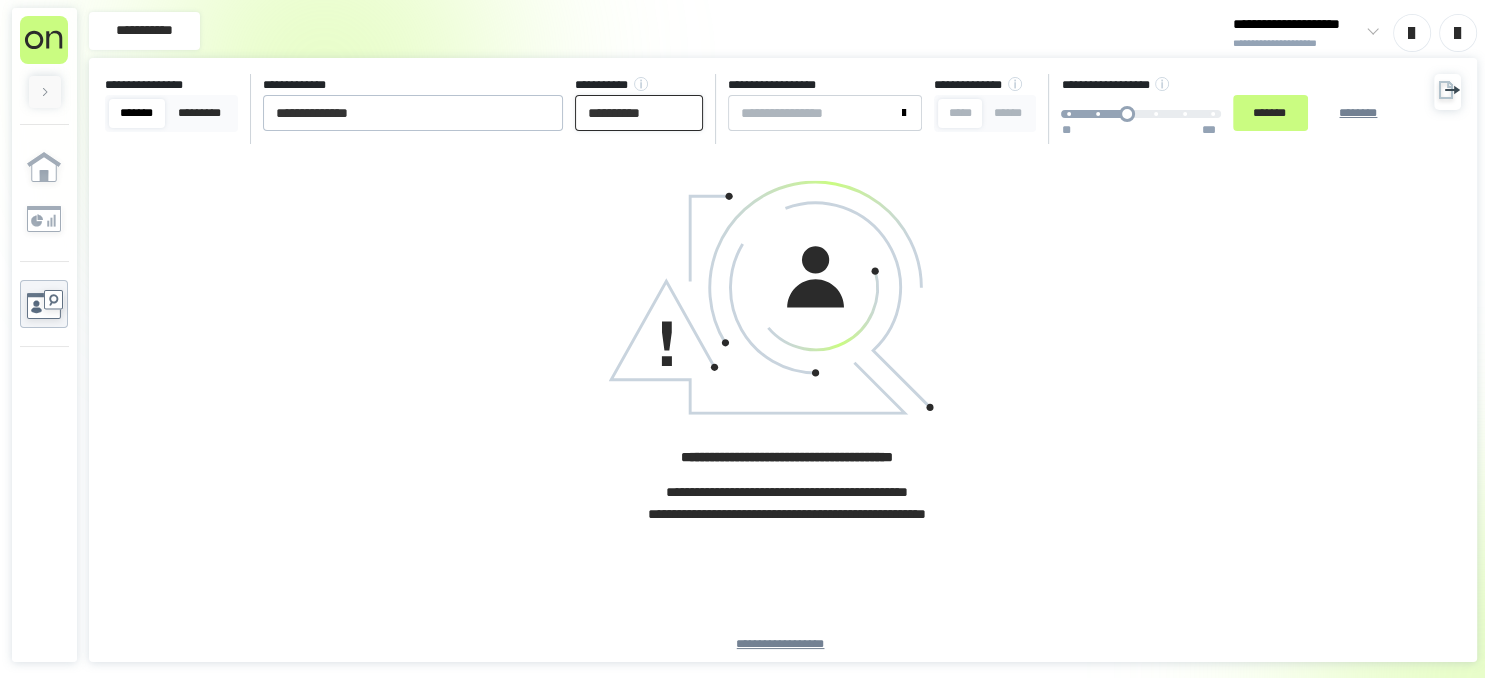 type on "**********" 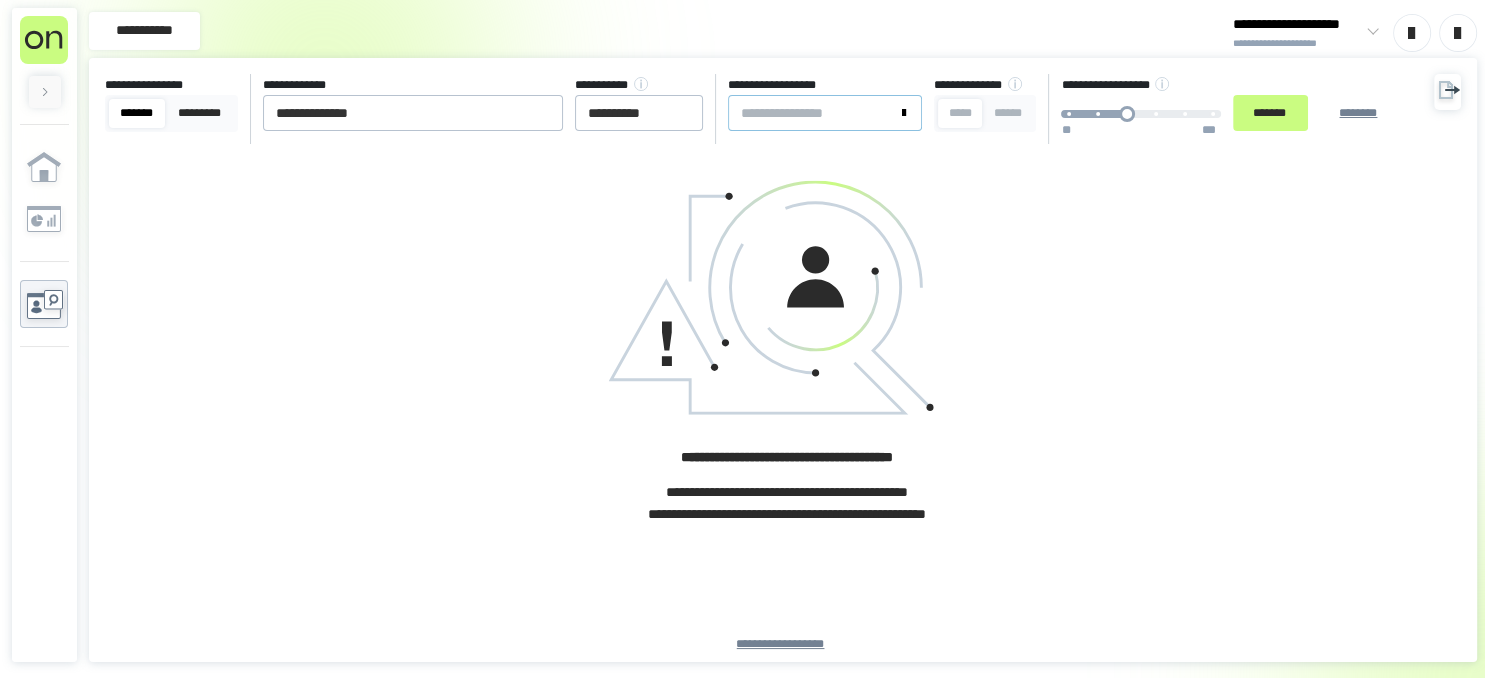 click on "**********" at bounding box center [813, 113] 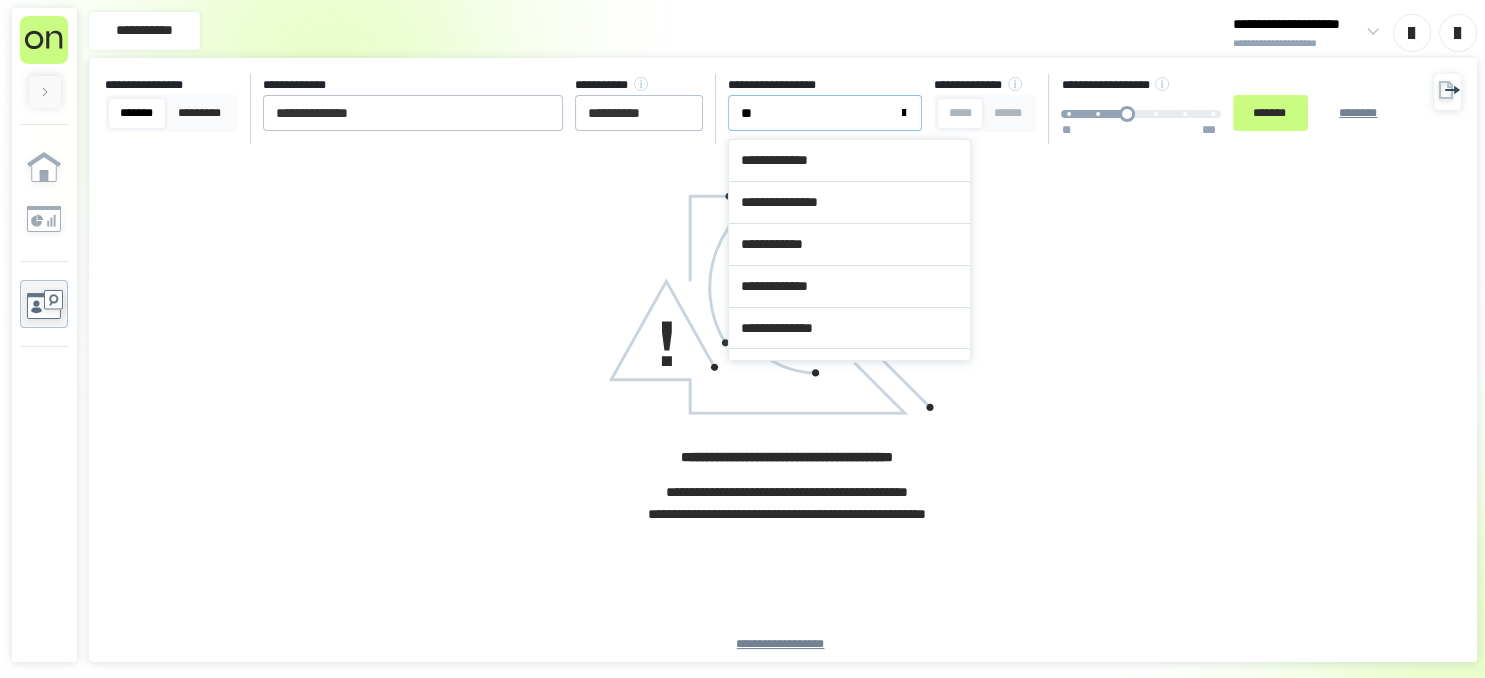 type on "***" 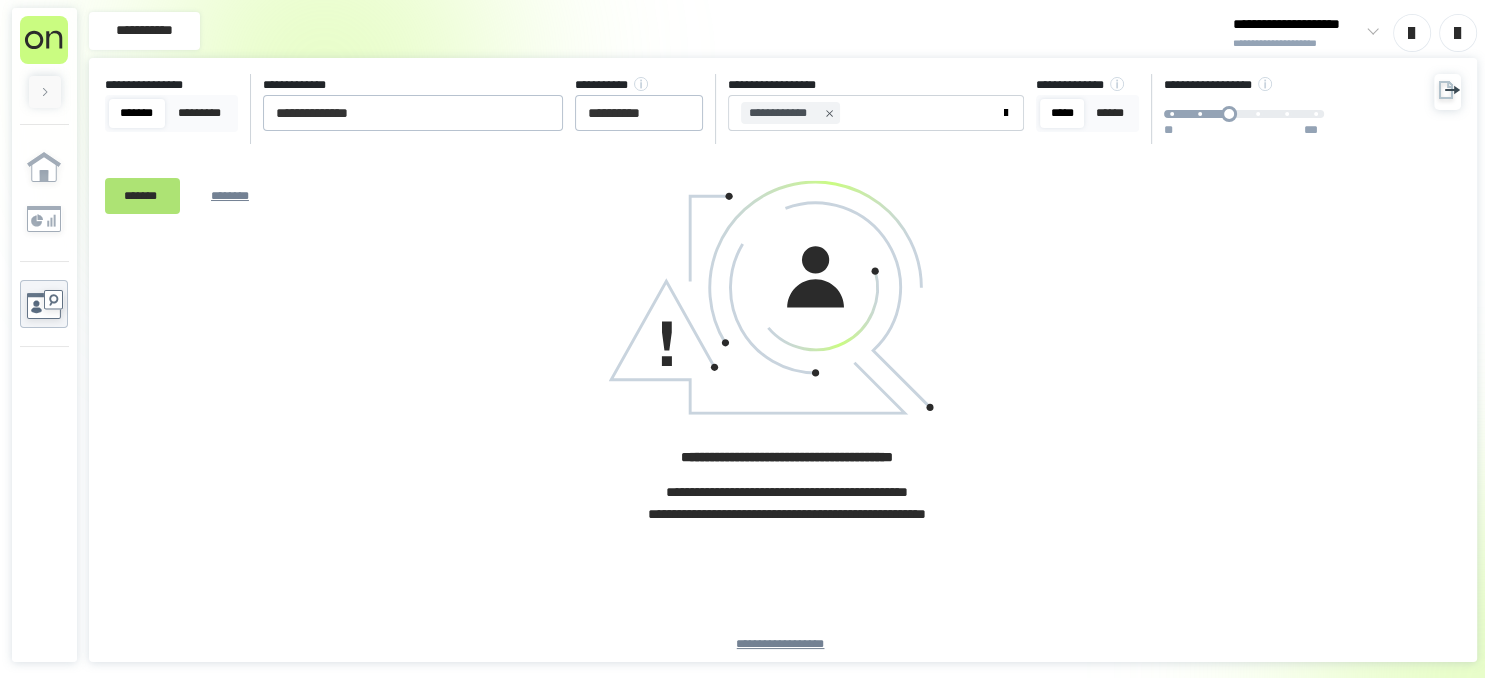 click on "*******" at bounding box center [142, 195] 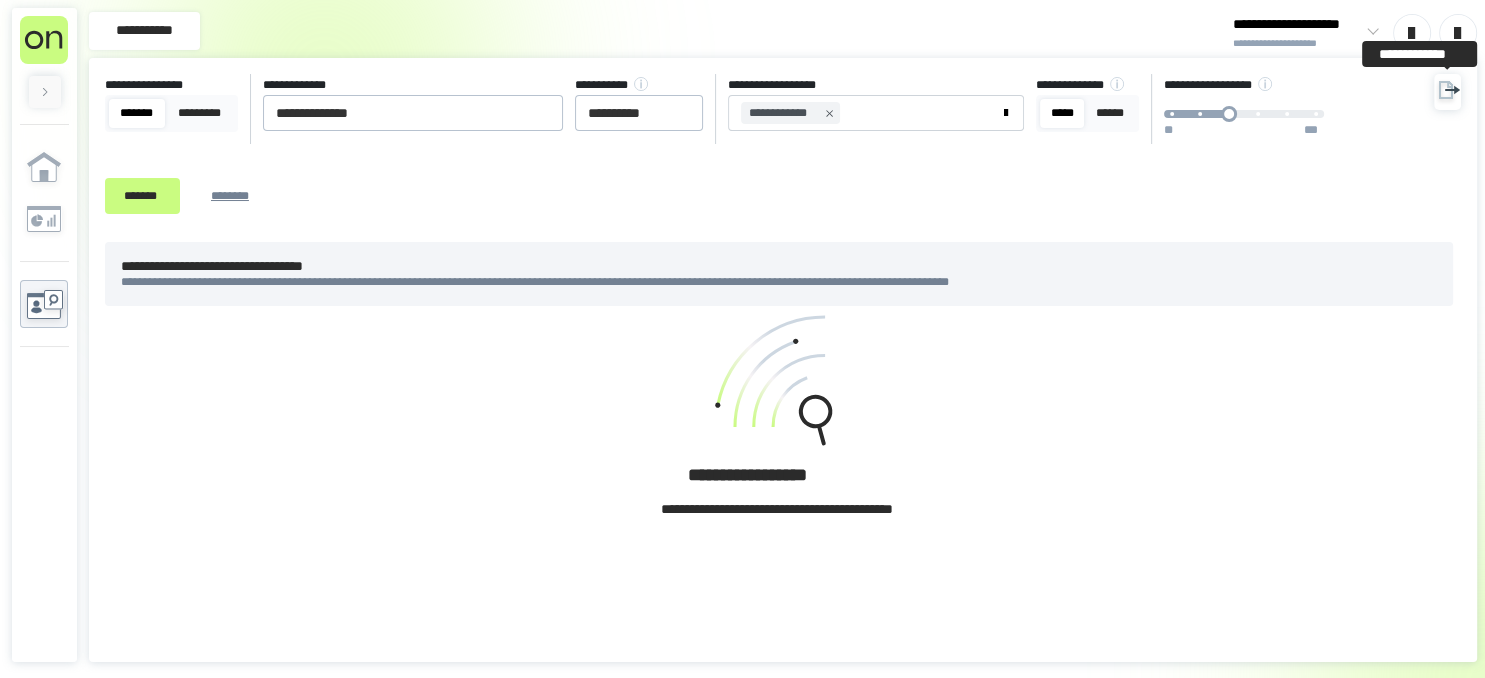 click 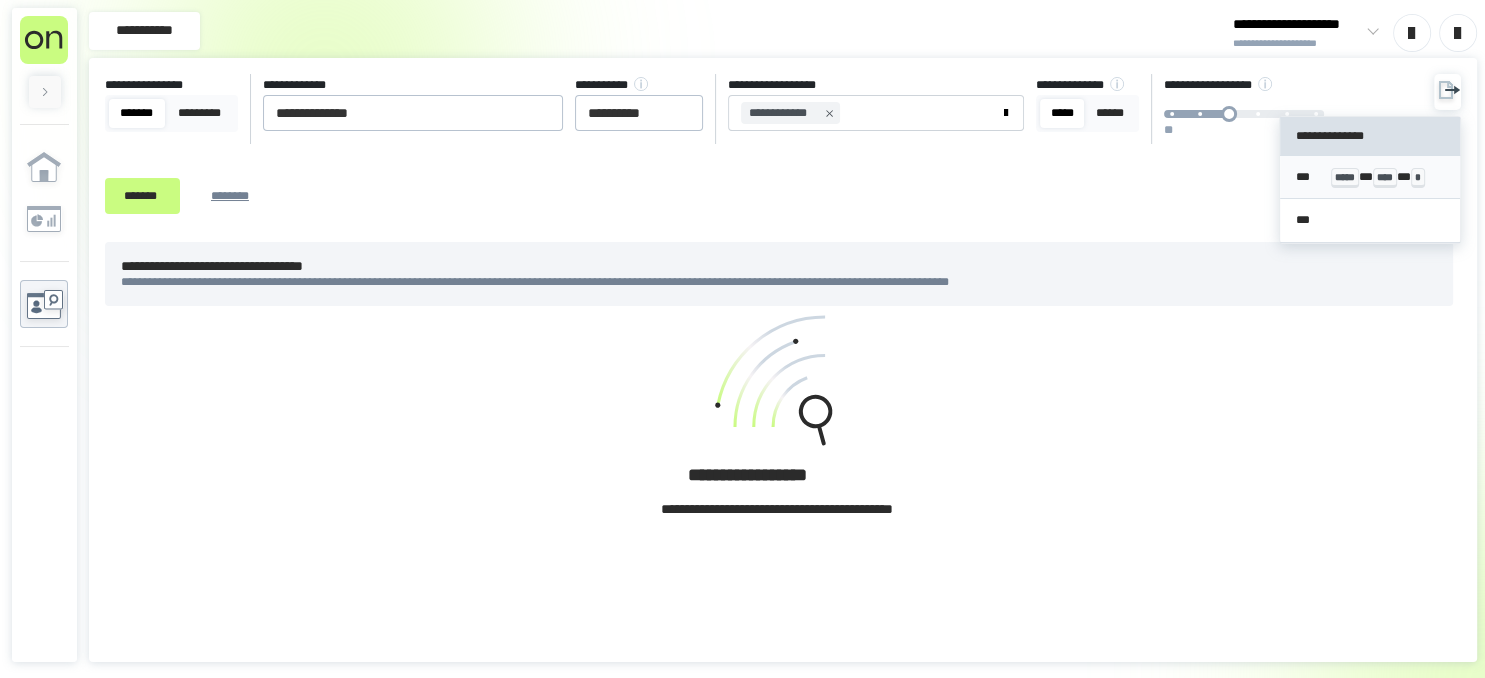 click on "*****" at bounding box center [1345, 178] 